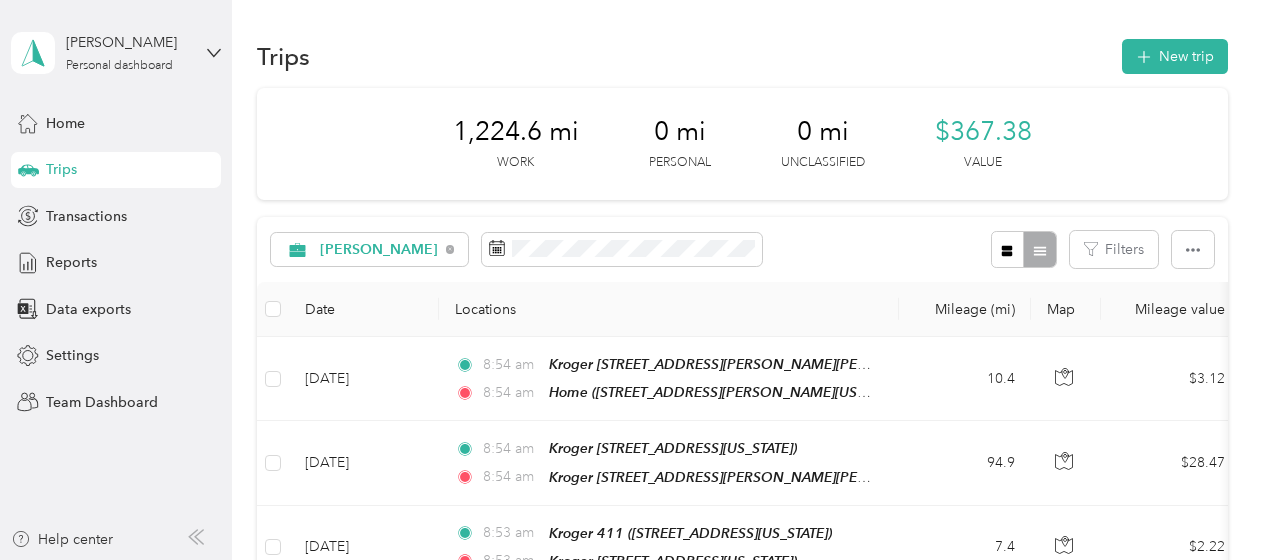 scroll, scrollTop: 0, scrollLeft: 0, axis: both 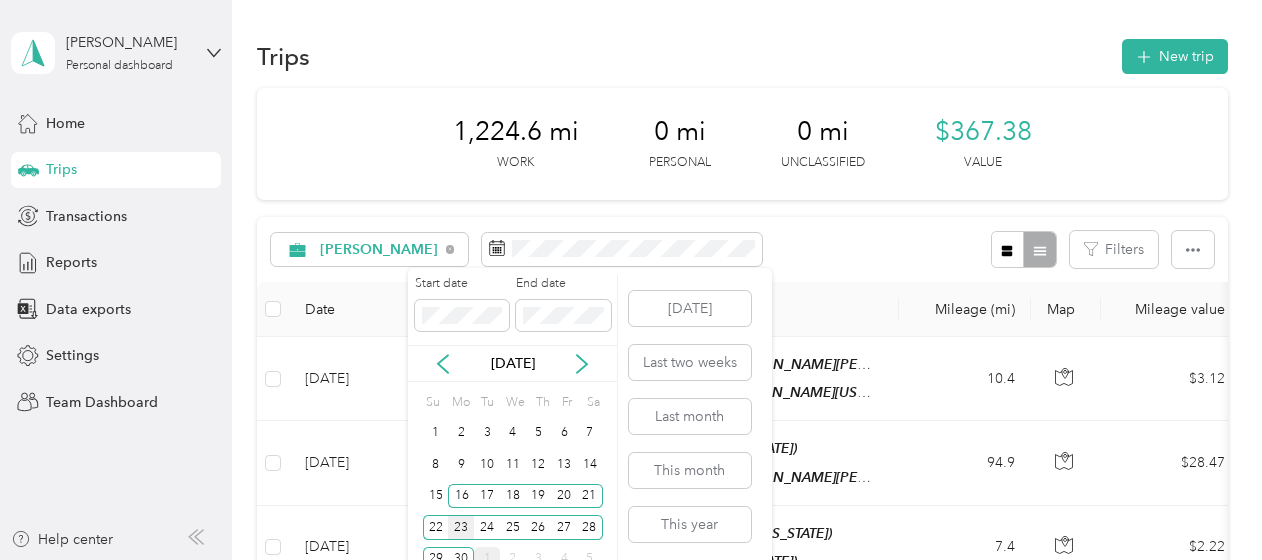 click on "23" at bounding box center [461, 527] 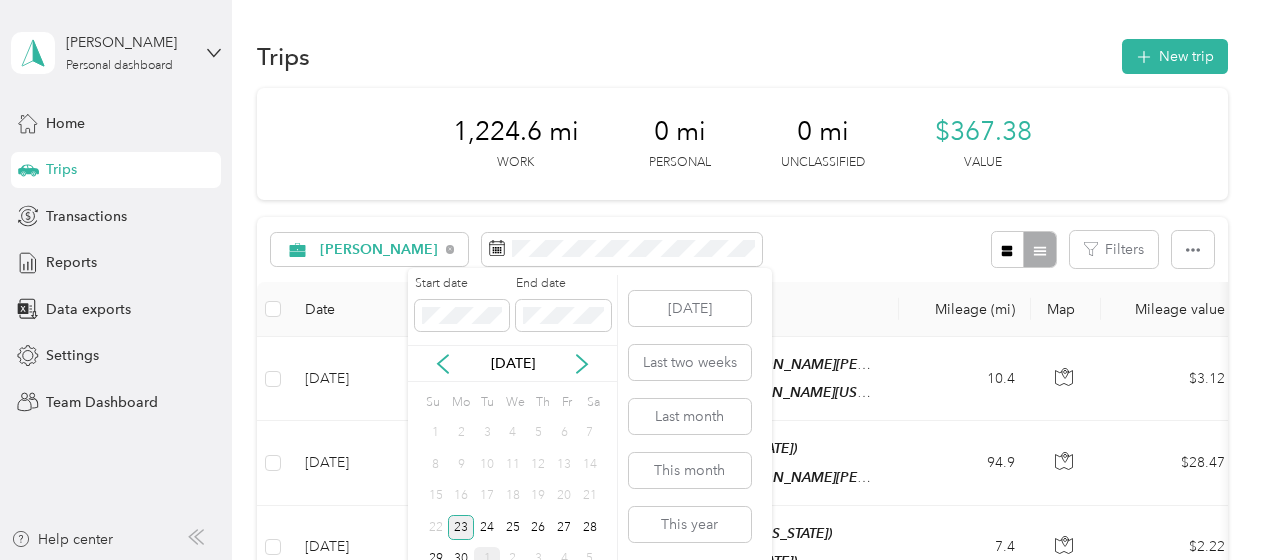 click on "23" at bounding box center (461, 527) 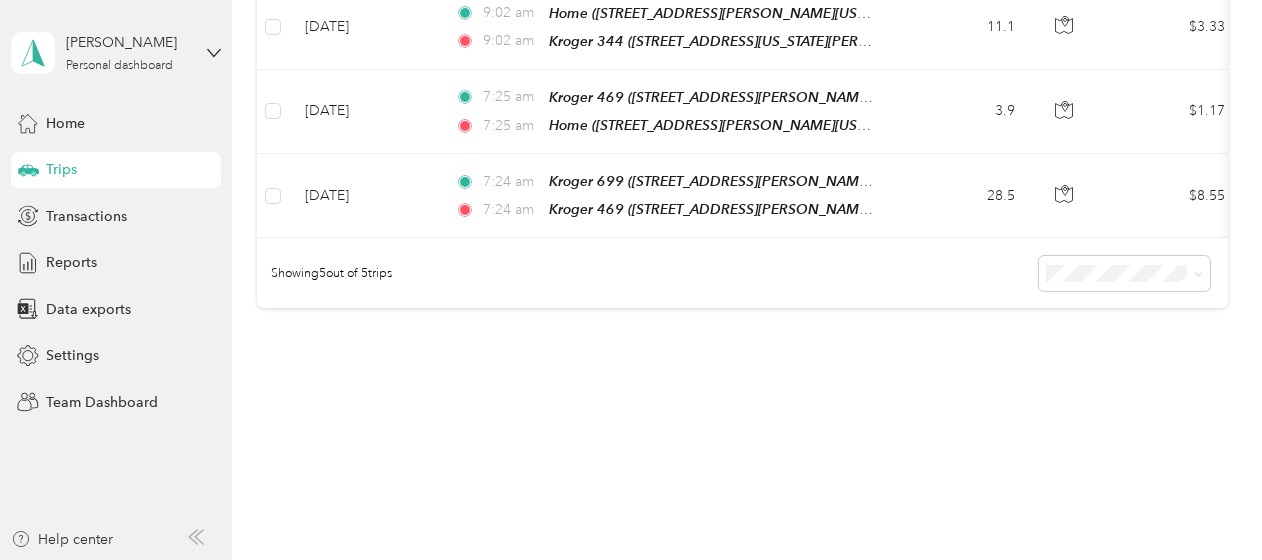 scroll, scrollTop: 0, scrollLeft: 0, axis: both 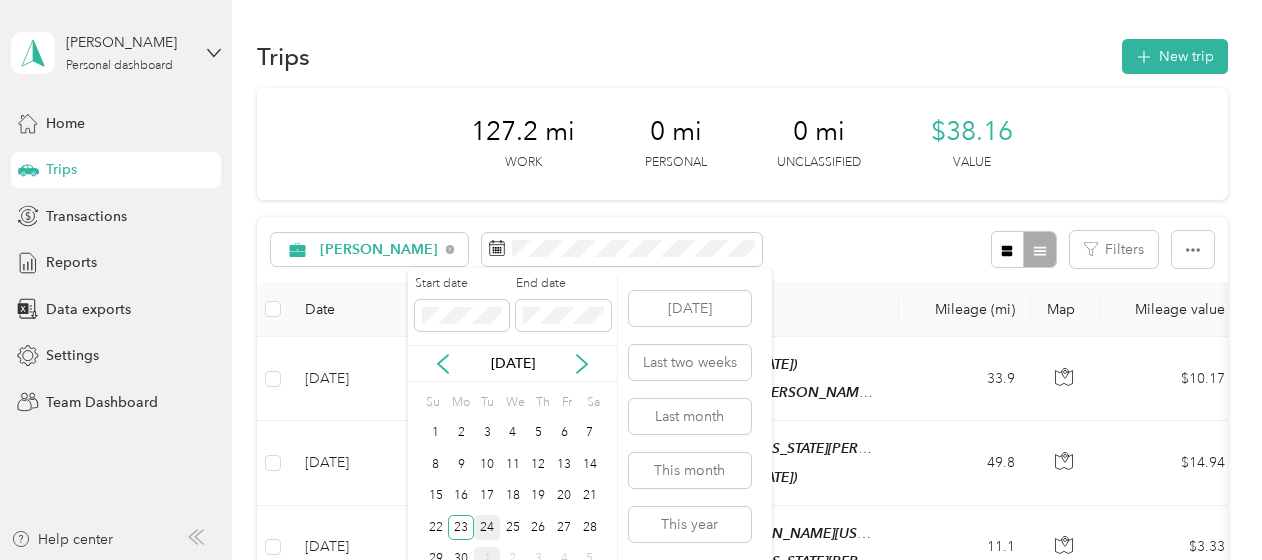 click on "24" at bounding box center (487, 527) 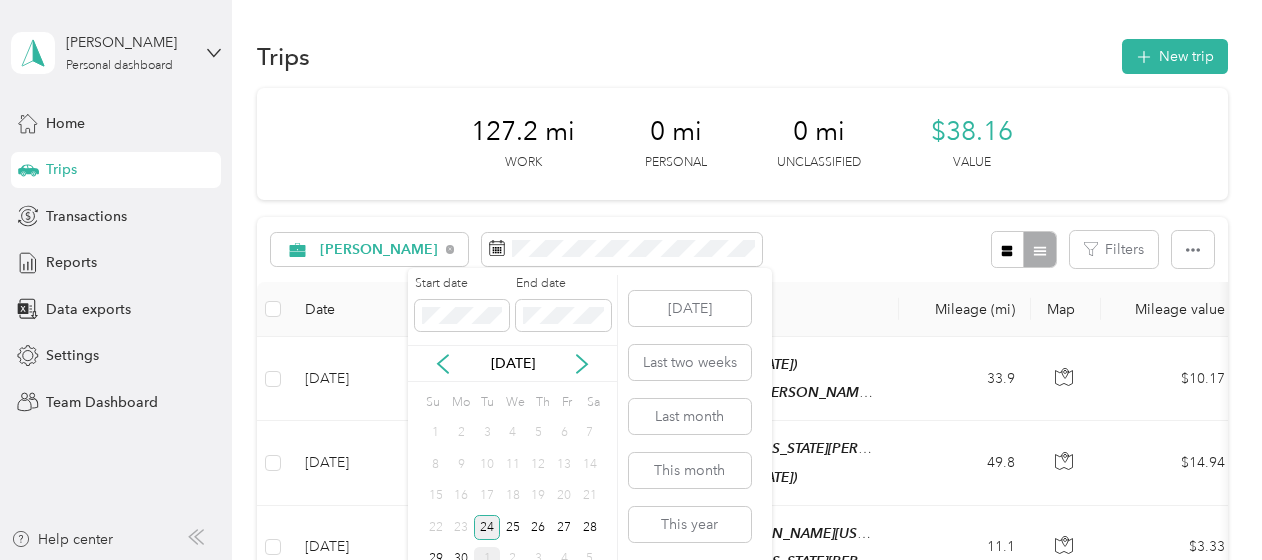 click on "24" at bounding box center (487, 527) 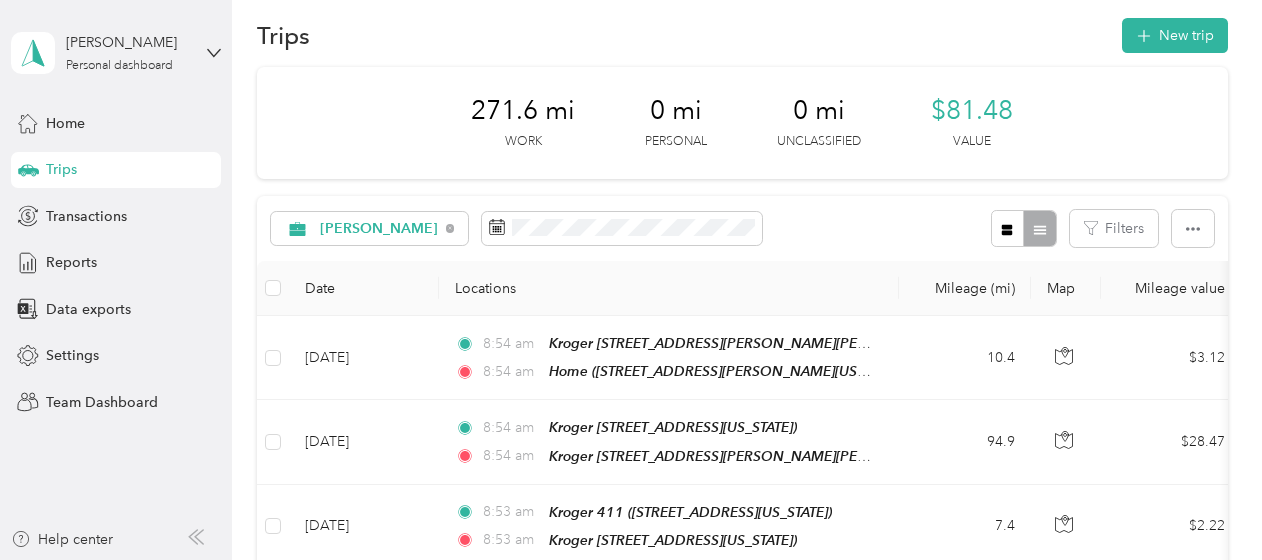 scroll, scrollTop: 0, scrollLeft: 0, axis: both 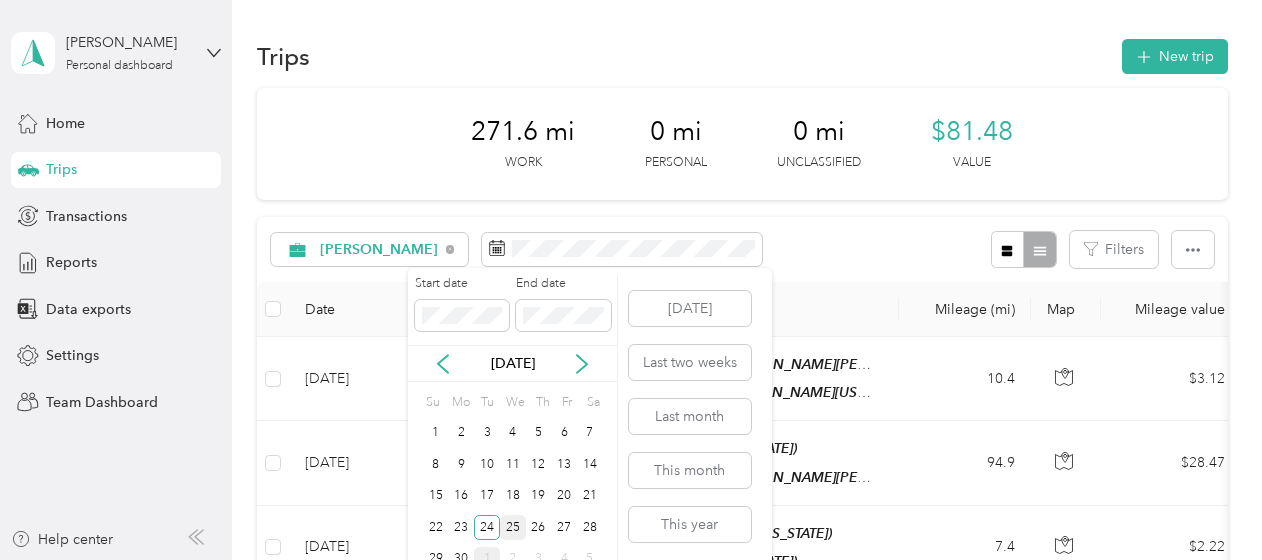 click on "25" at bounding box center [513, 527] 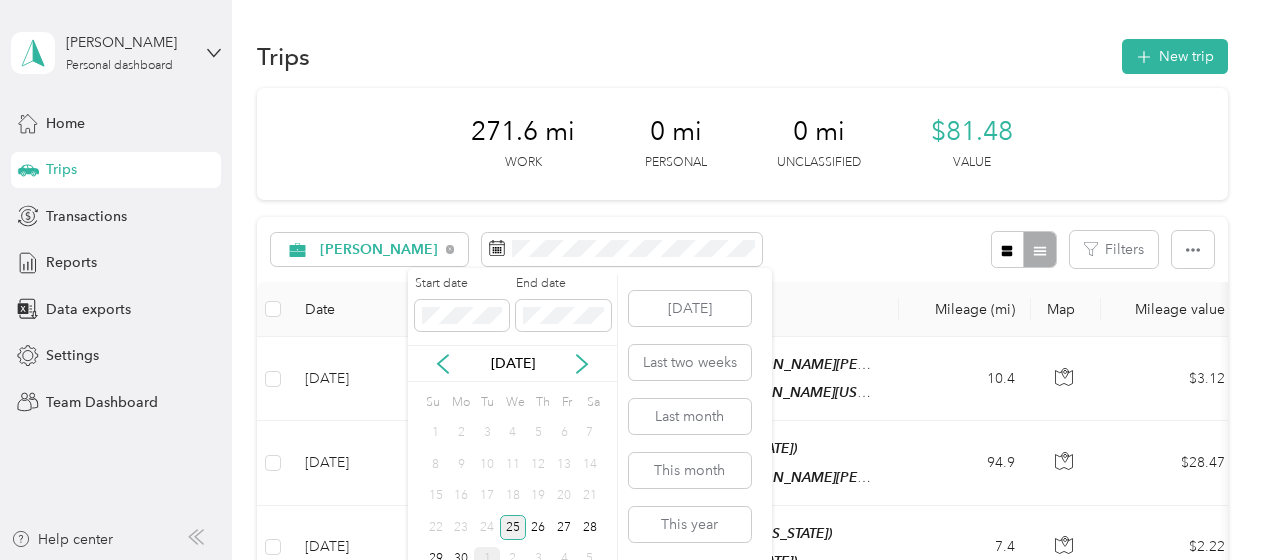click on "25" at bounding box center (513, 527) 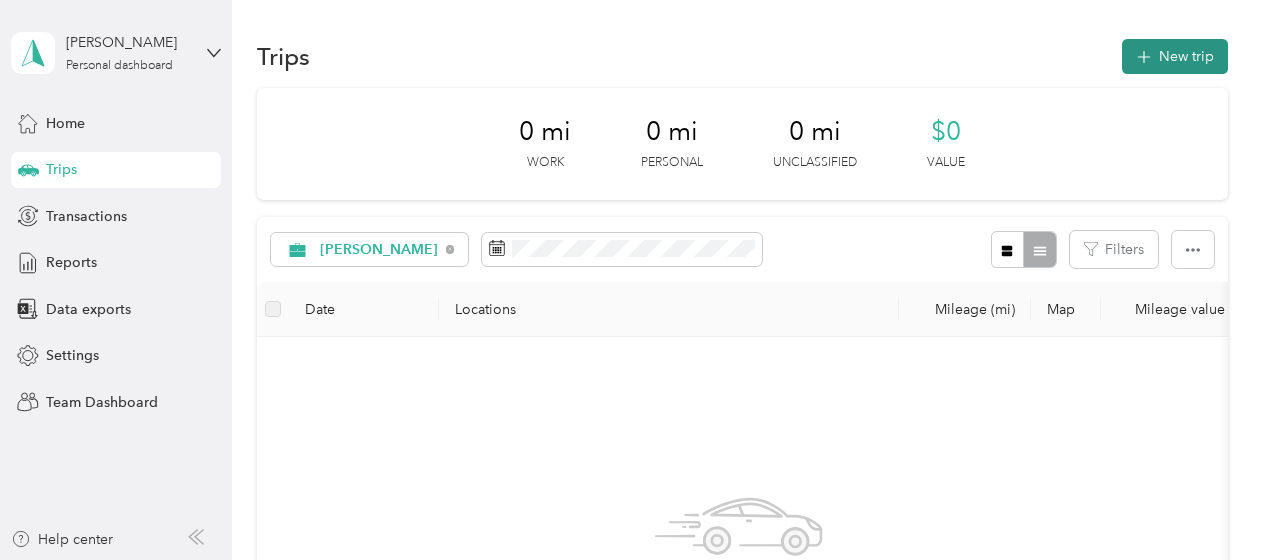 click on "New trip" at bounding box center [1175, 56] 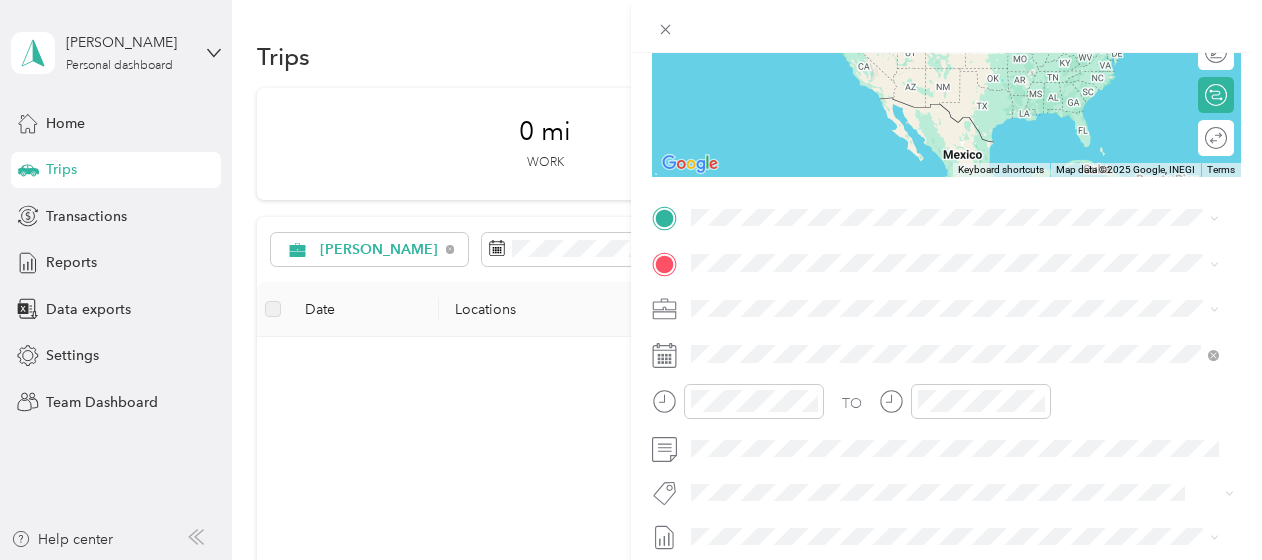 scroll, scrollTop: 279, scrollLeft: 0, axis: vertical 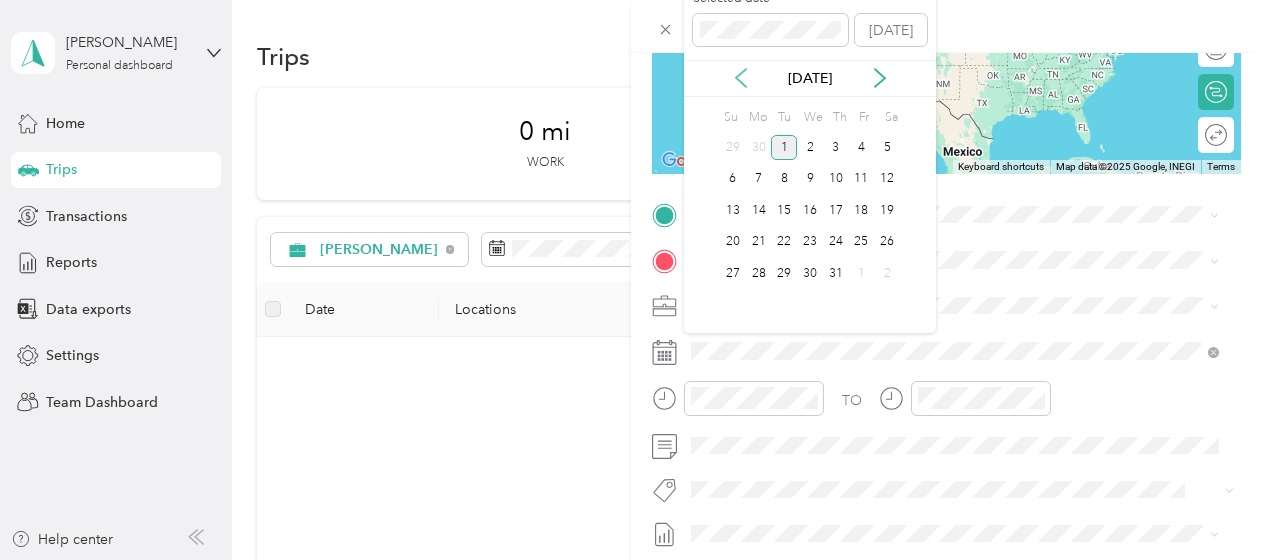 click 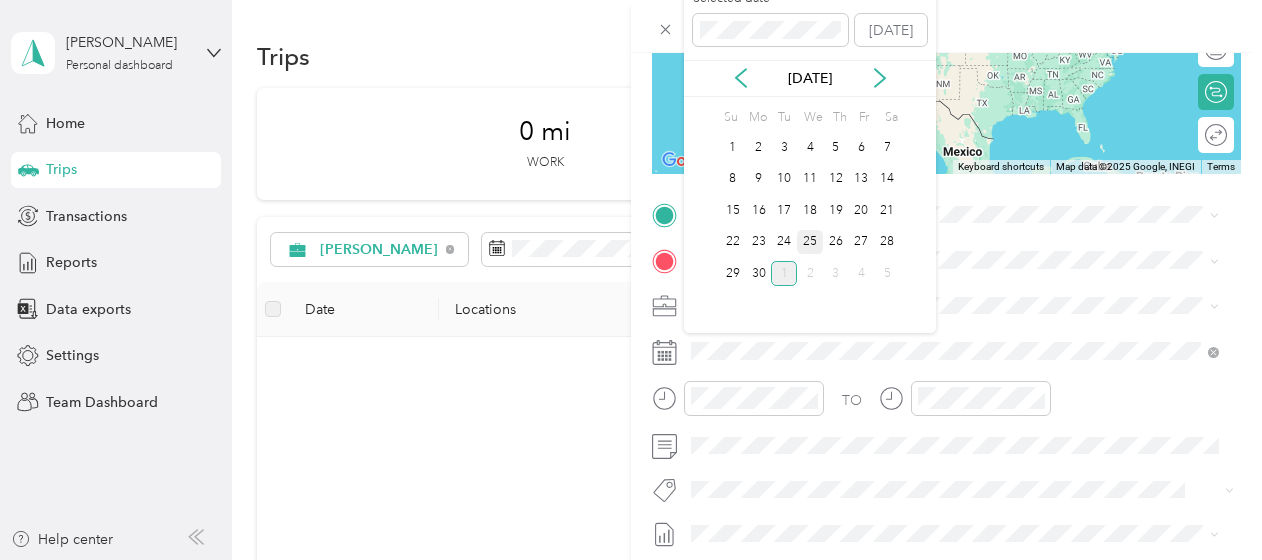 click on "25" at bounding box center (810, 242) 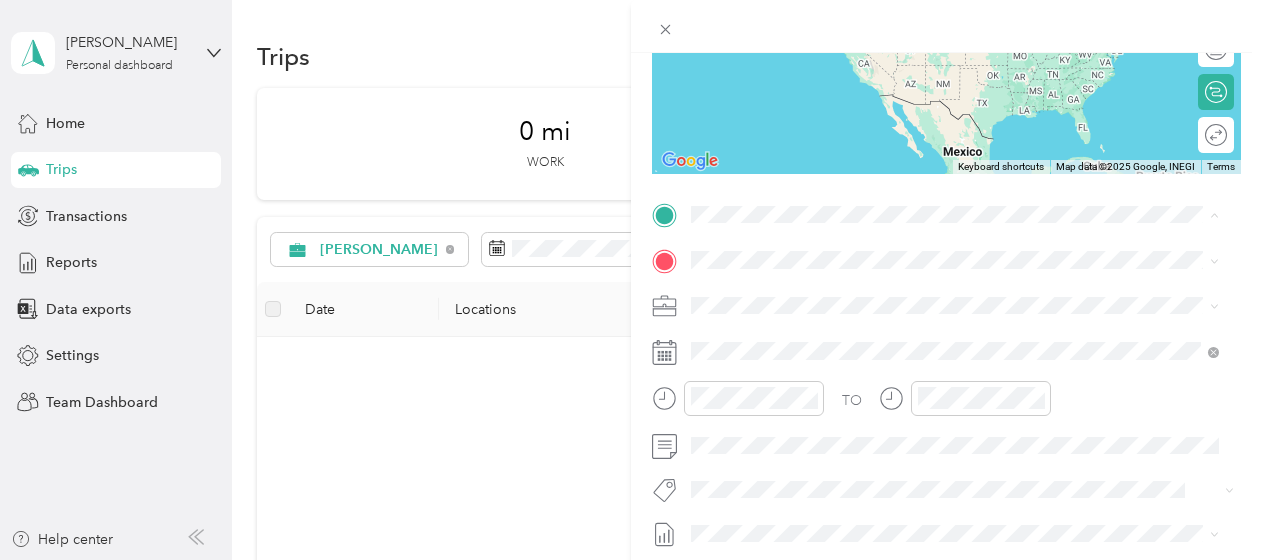 click on "Home [STREET_ADDRESS][PERSON_NAME][US_STATE]" at bounding box center [884, 305] 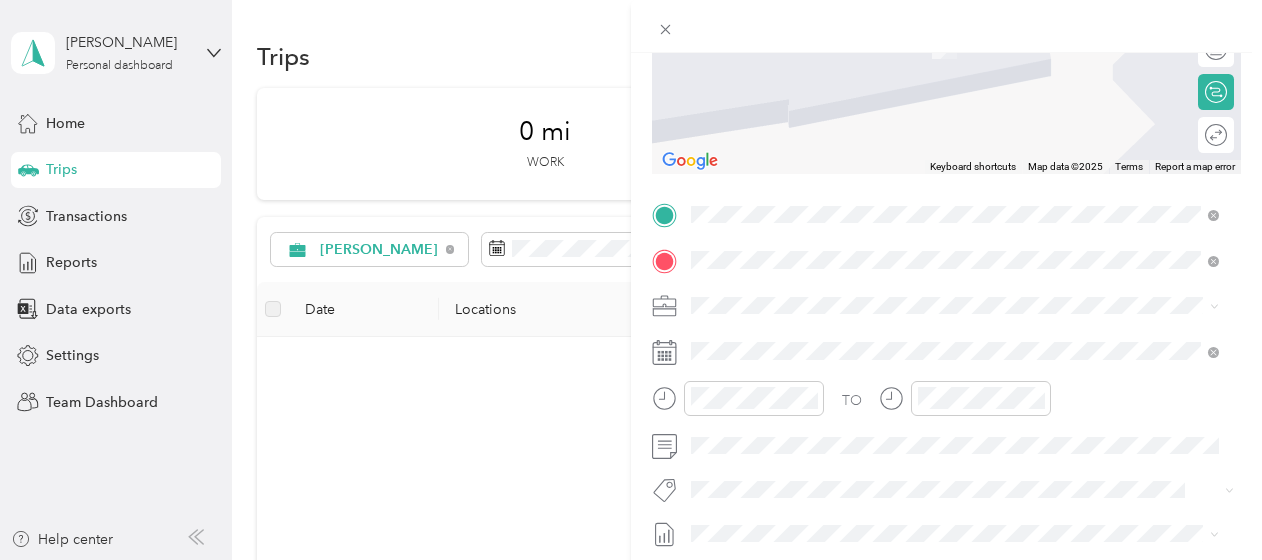 click on "[STREET_ADDRESS][US_STATE]" at bounding box center (829, 361) 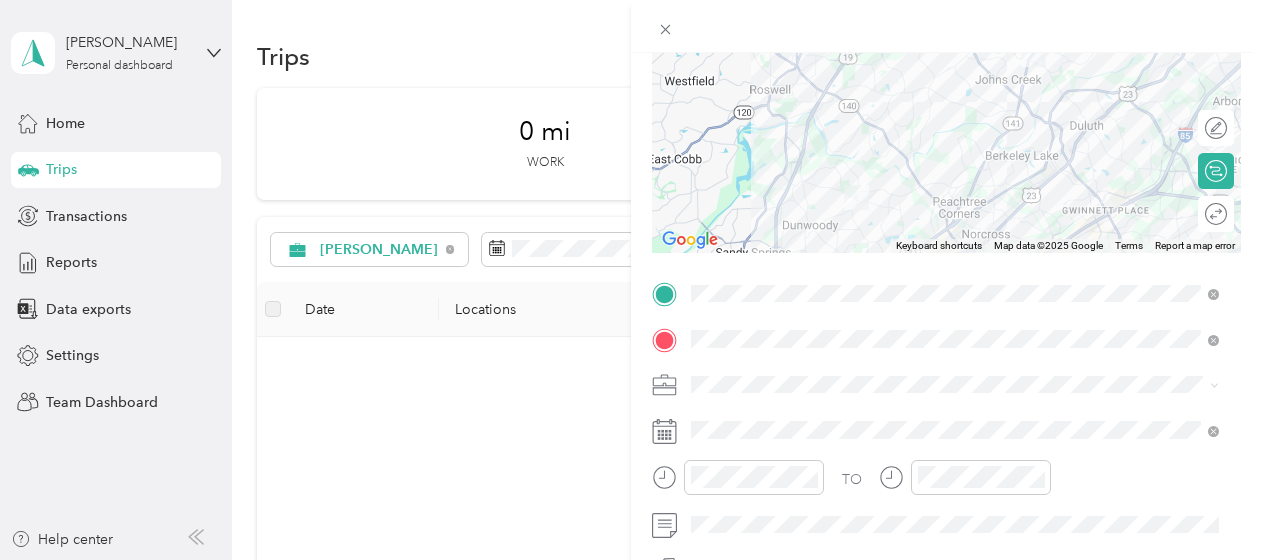 scroll, scrollTop: 0, scrollLeft: 0, axis: both 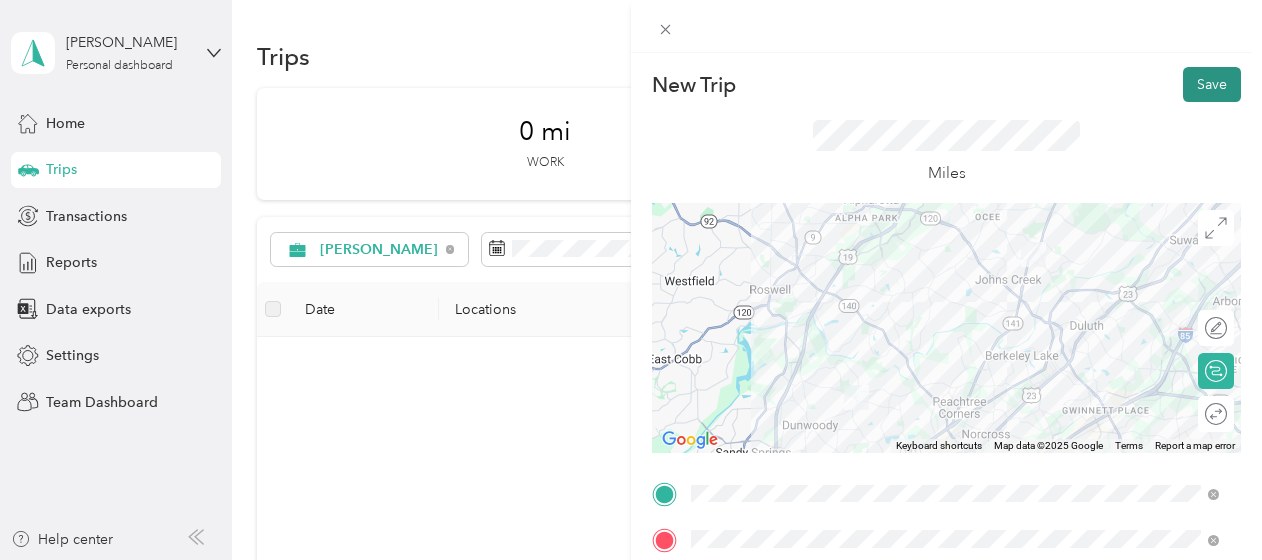 click on "Save" at bounding box center [1212, 84] 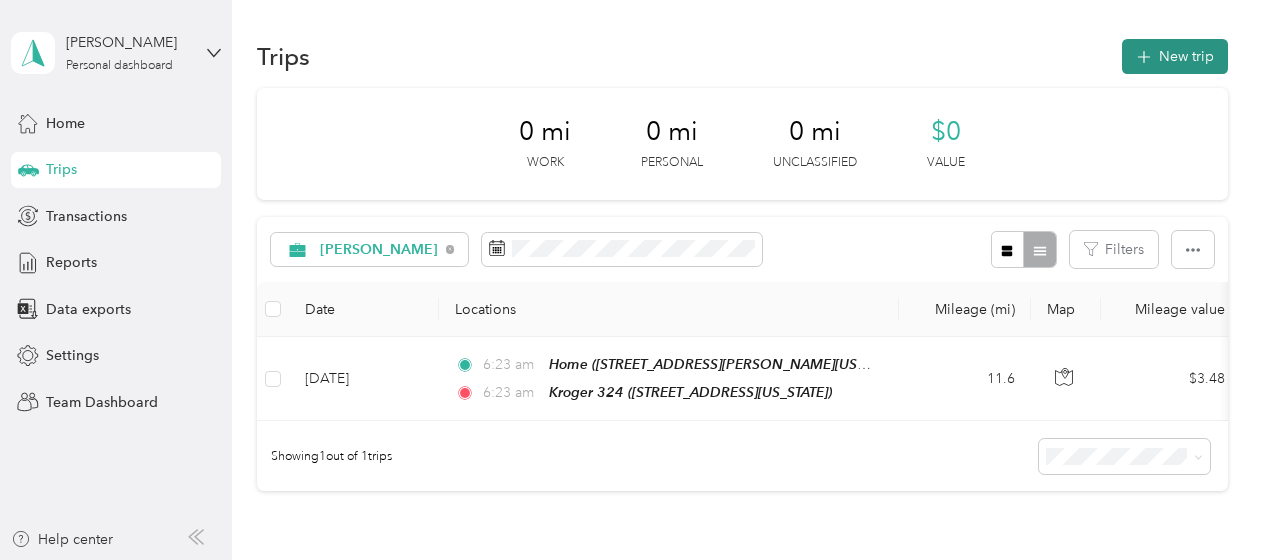 click on "New trip" at bounding box center (1175, 56) 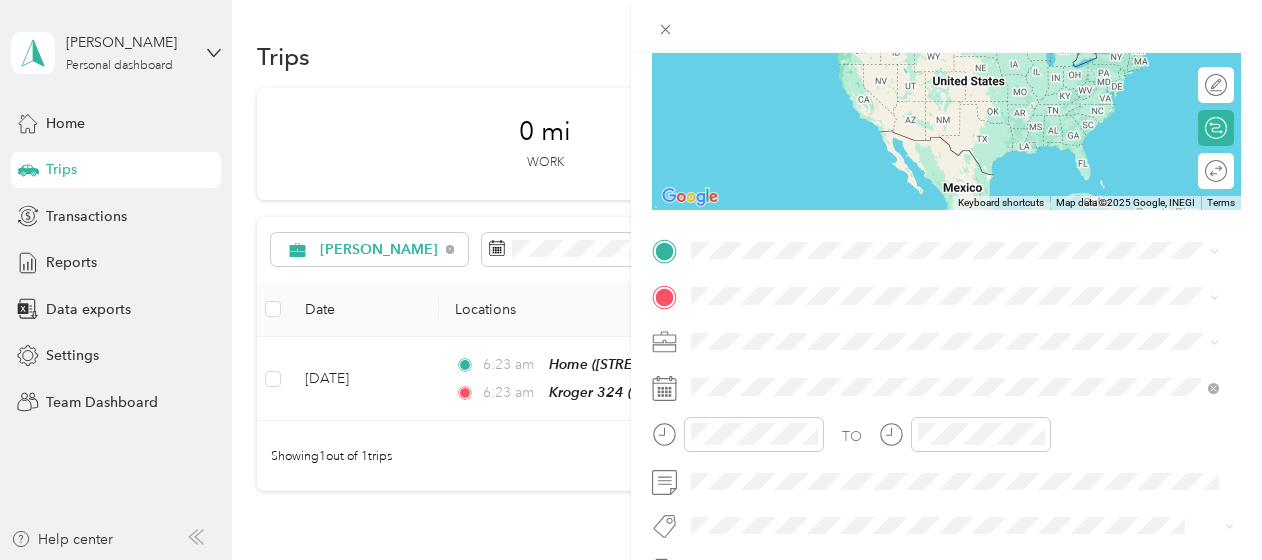 scroll, scrollTop: 246, scrollLeft: 0, axis: vertical 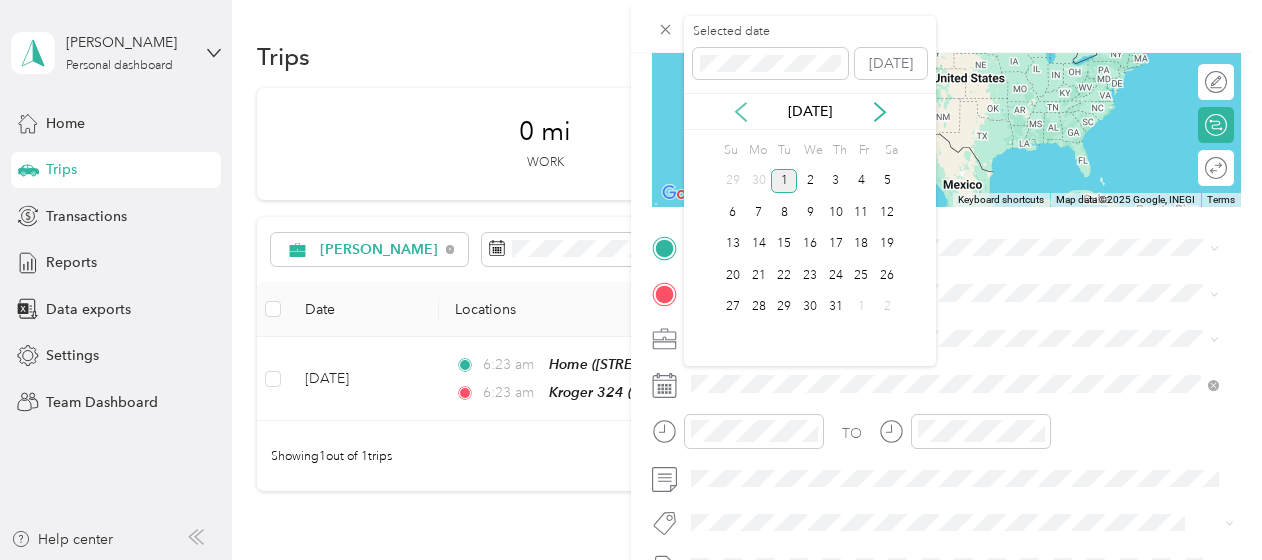 click 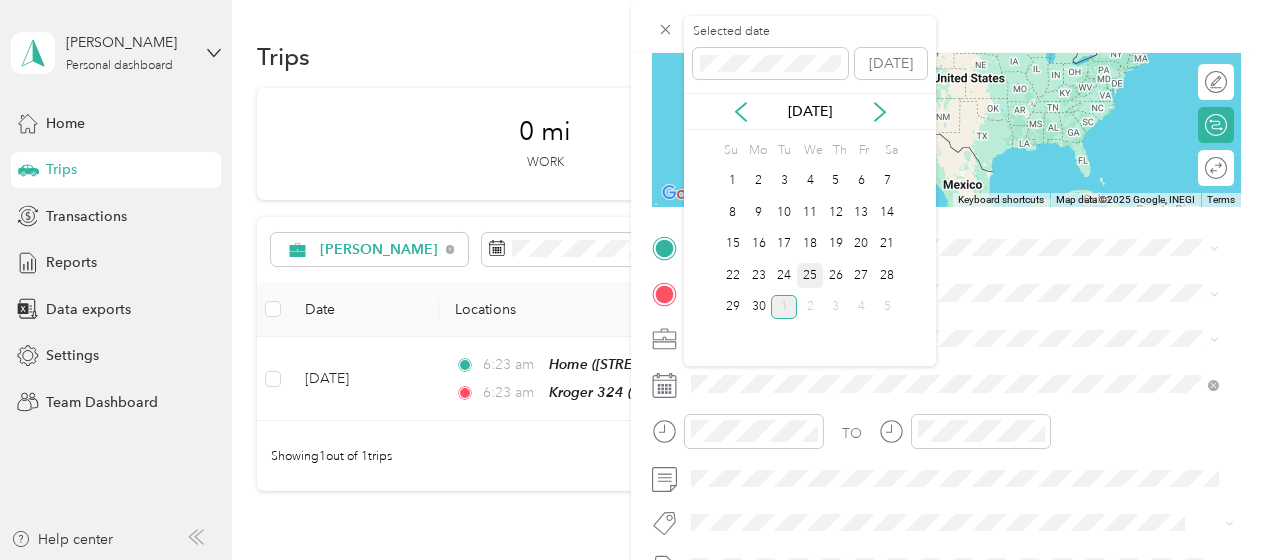click on "25" at bounding box center [810, 275] 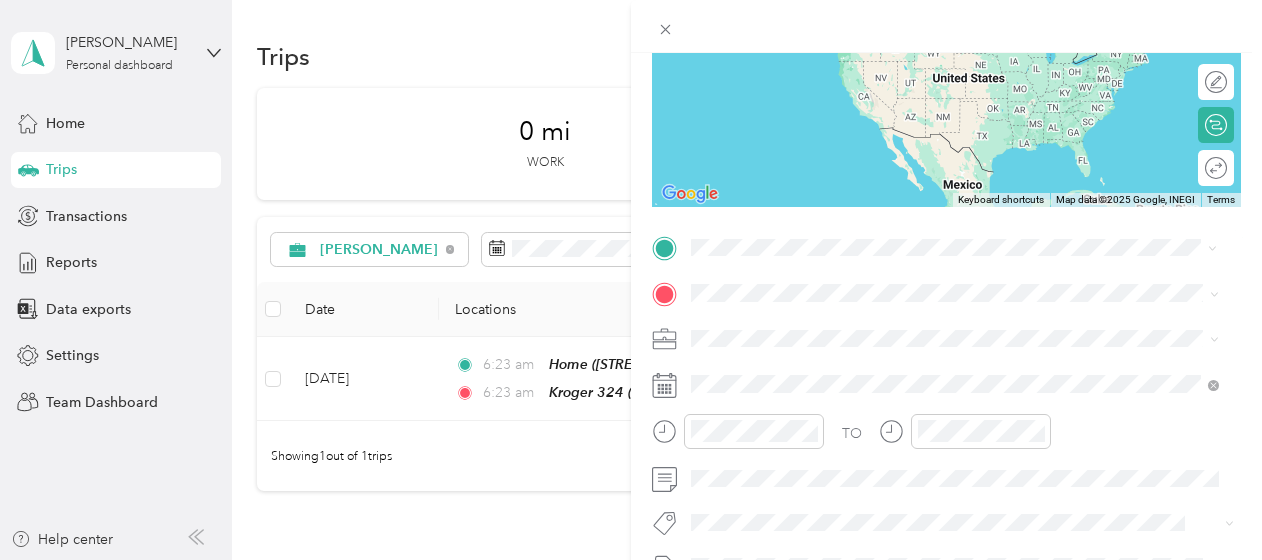 click on "Kroger 324 [STREET_ADDRESS][US_STATE]" at bounding box center (829, 339) 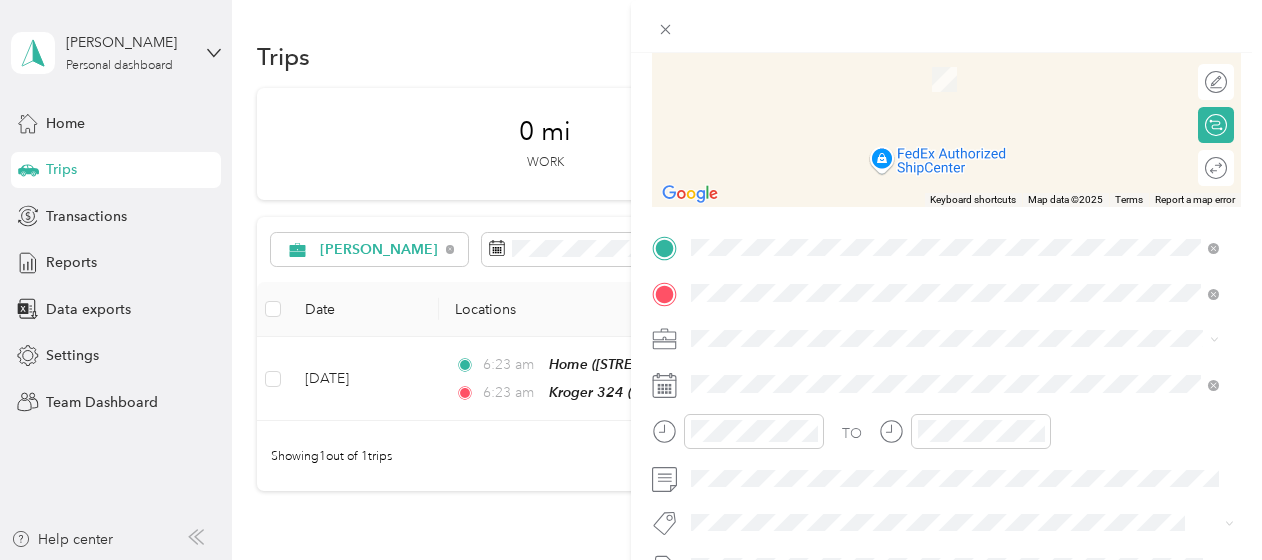 click on "[STREET_ADDRESS][US_STATE]" at bounding box center [829, 79] 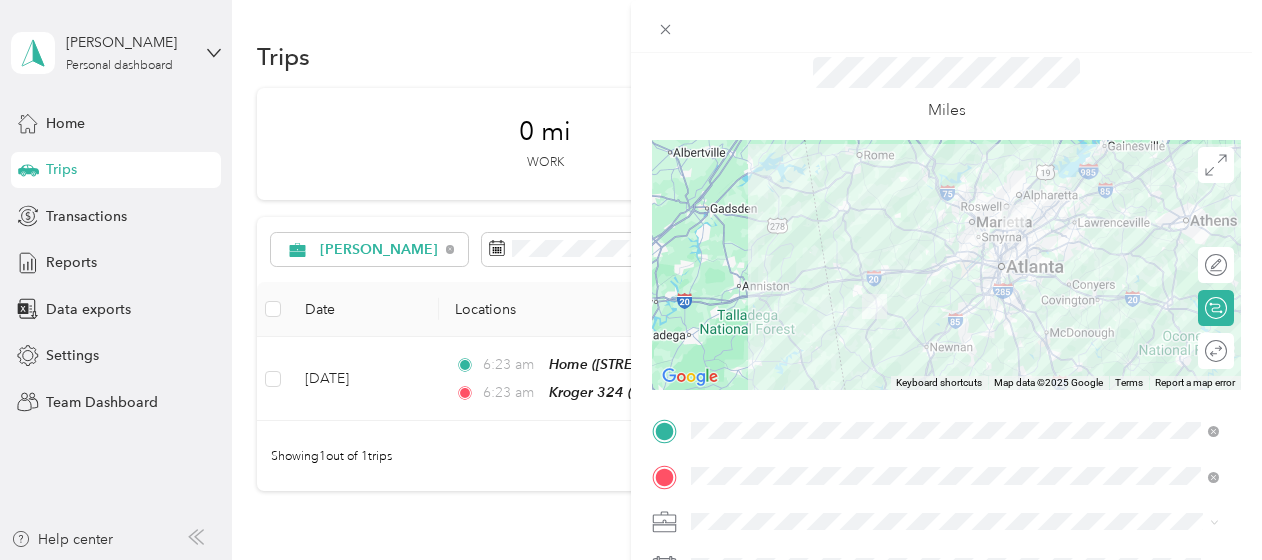 scroll, scrollTop: 0, scrollLeft: 0, axis: both 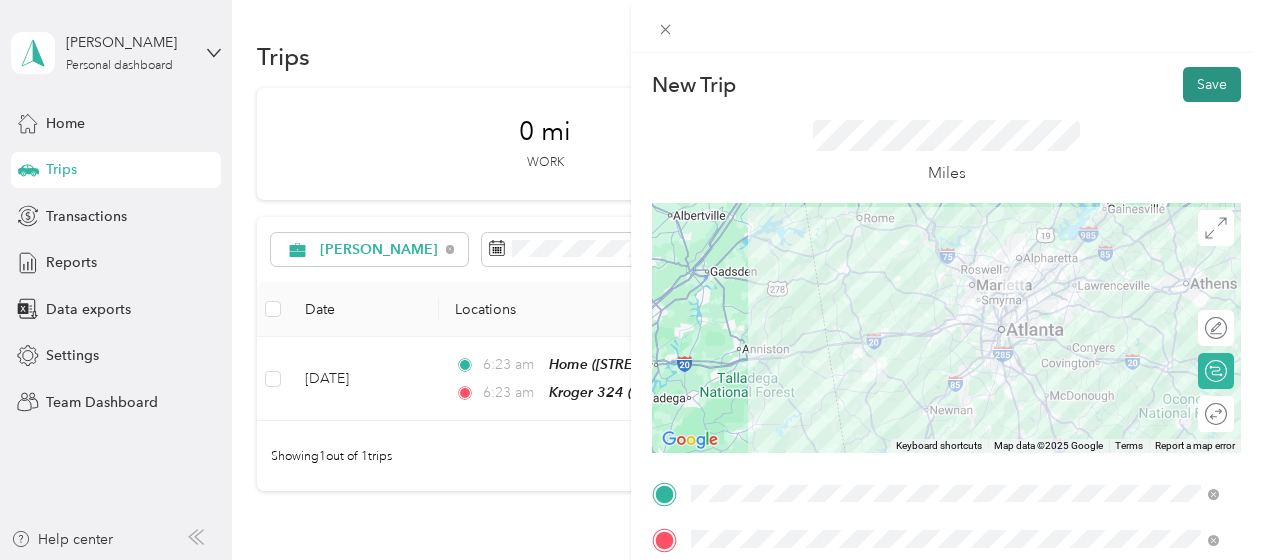 click on "Save" at bounding box center [1212, 84] 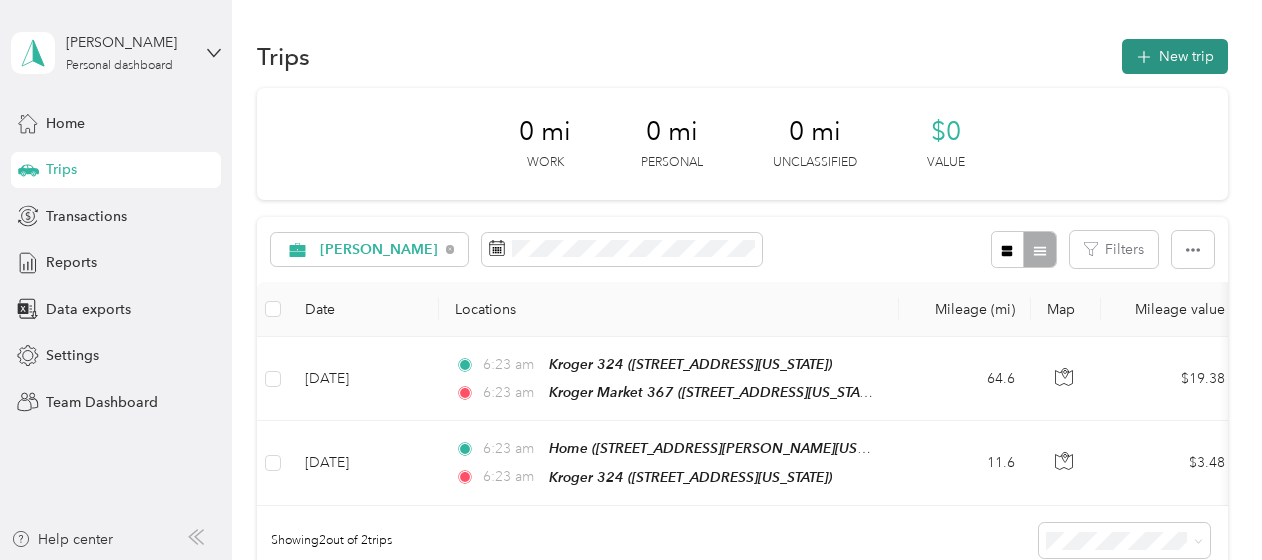 click on "New trip" at bounding box center (1175, 56) 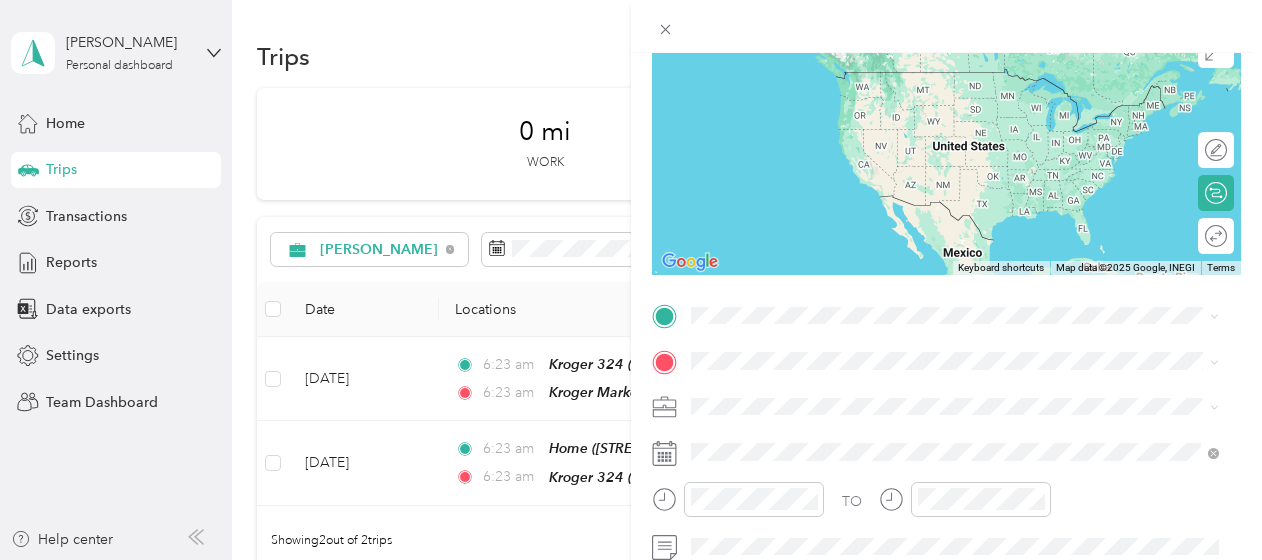 scroll, scrollTop: 286, scrollLeft: 0, axis: vertical 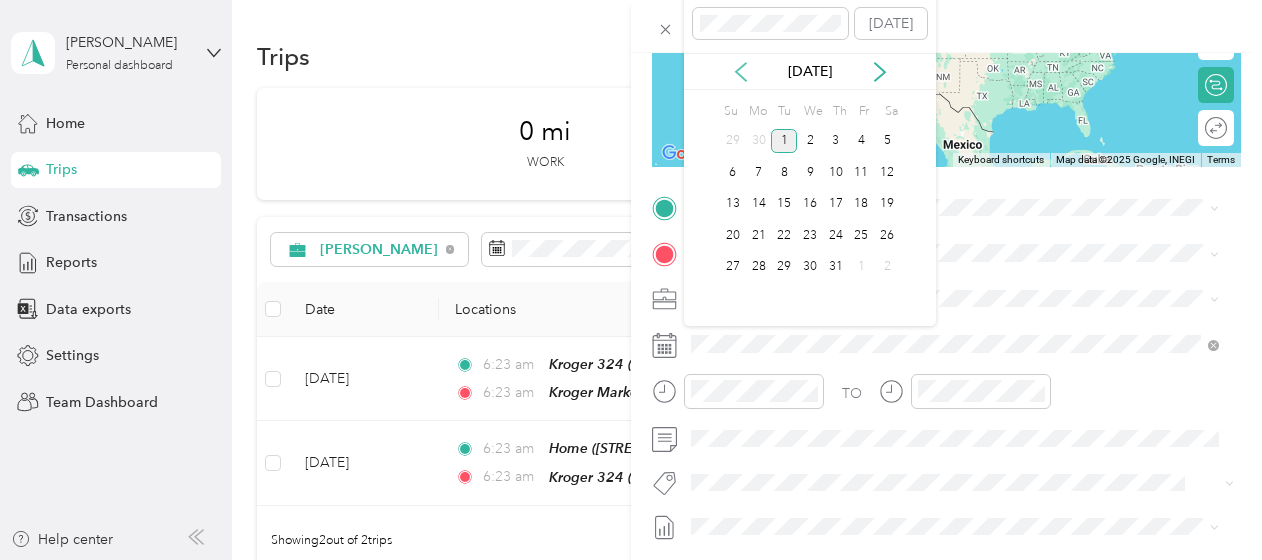 click 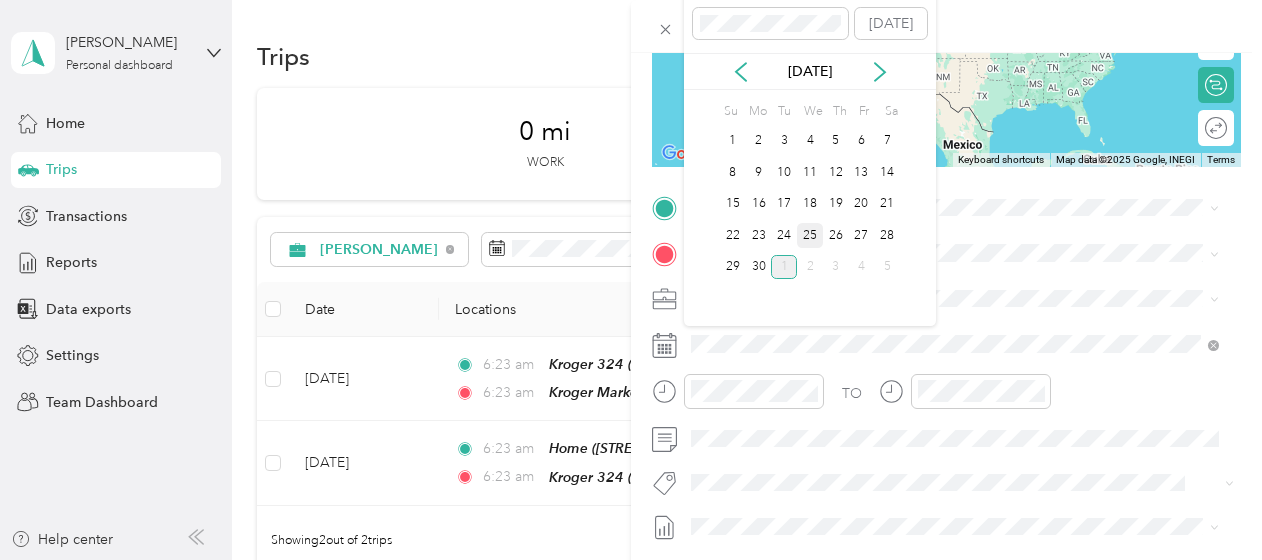 click on "25" at bounding box center (810, 235) 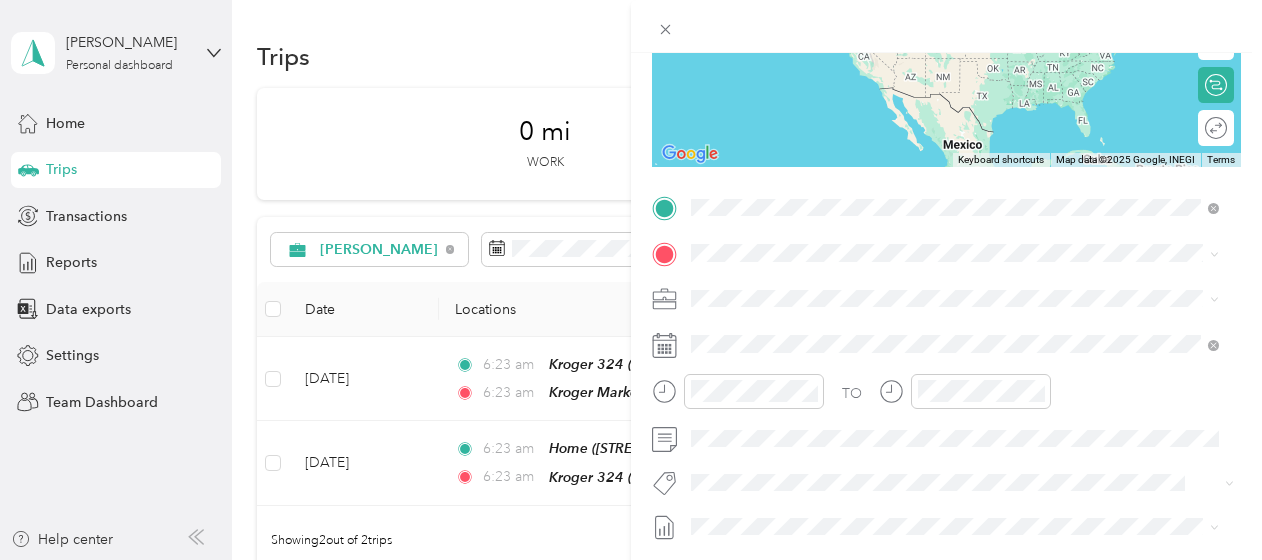 click on "Kroger Market 367" at bounding box center (793, 287) 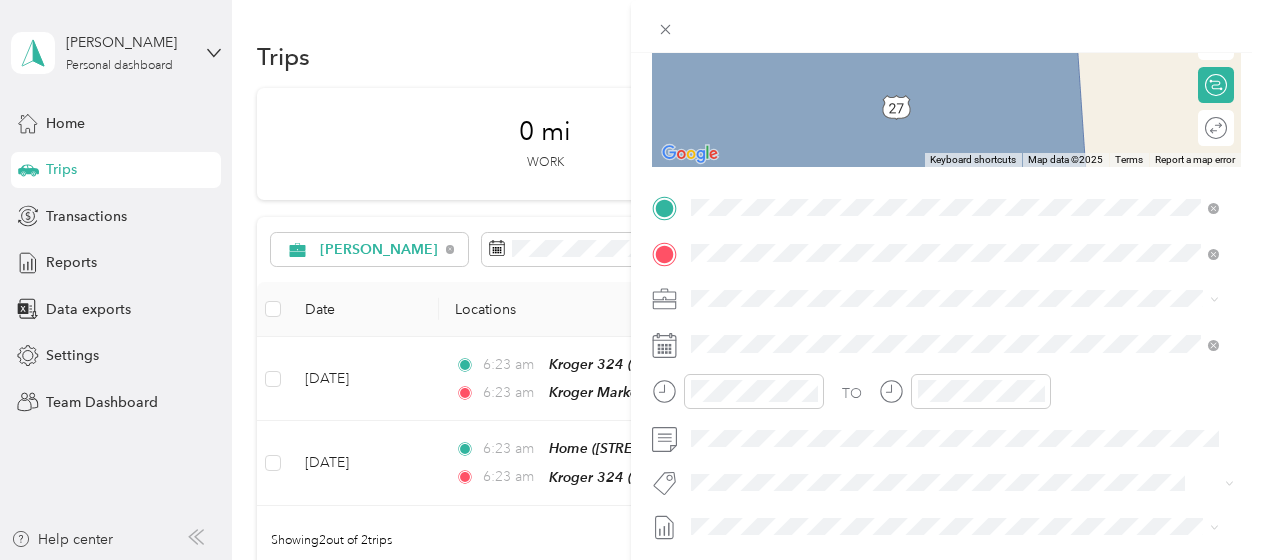 click on "Kroger [STREET_ADDRESS][US_STATE]" at bounding box center [829, 344] 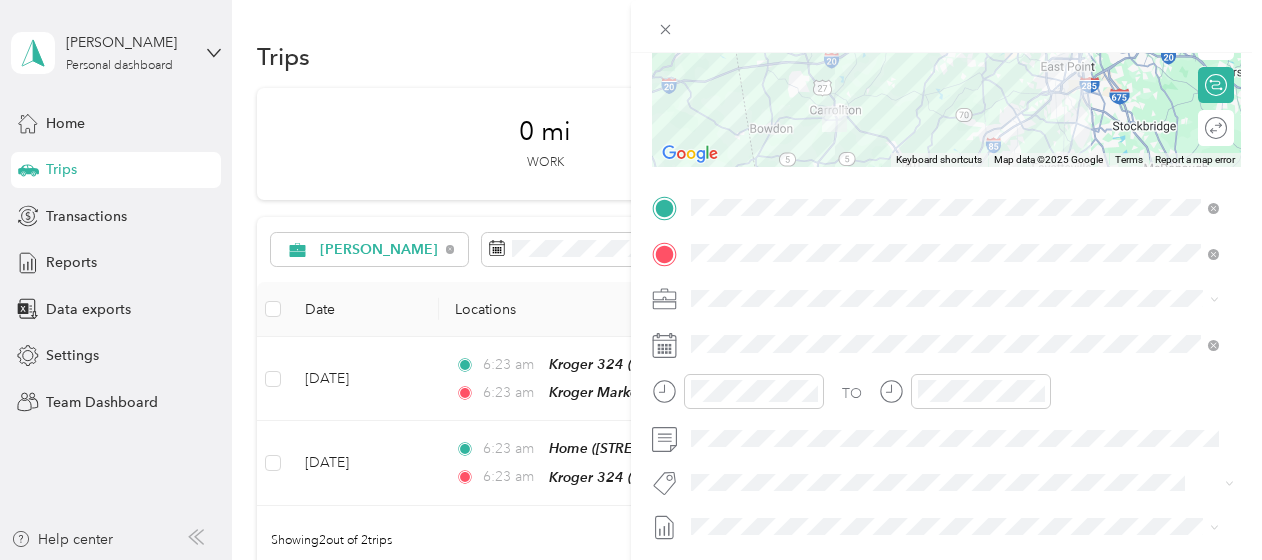 scroll, scrollTop: 0, scrollLeft: 0, axis: both 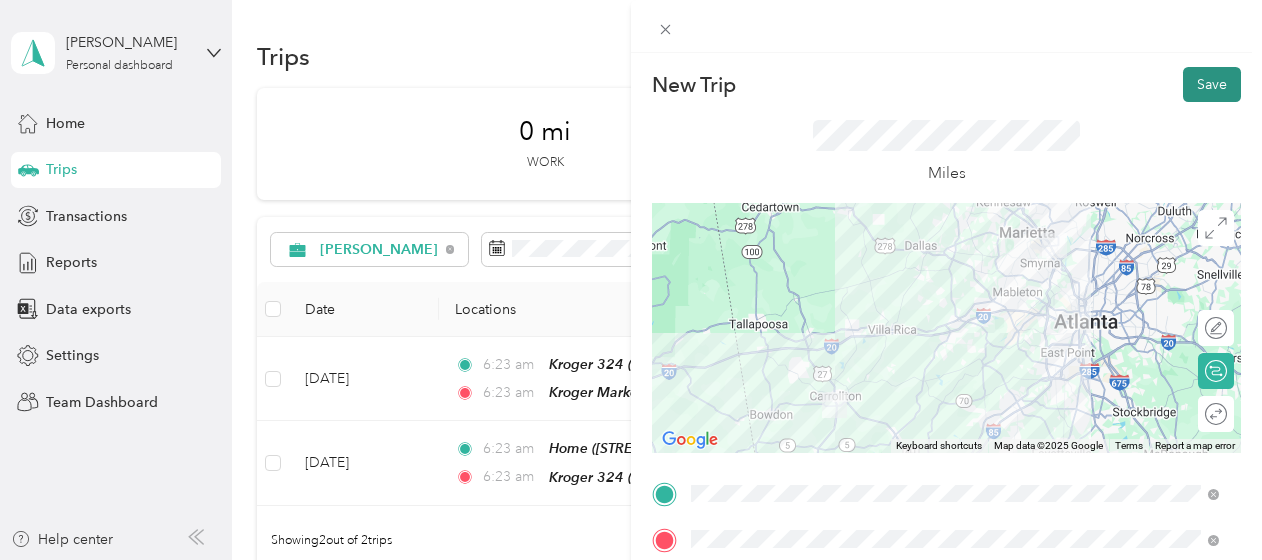 click on "Save" at bounding box center [1212, 84] 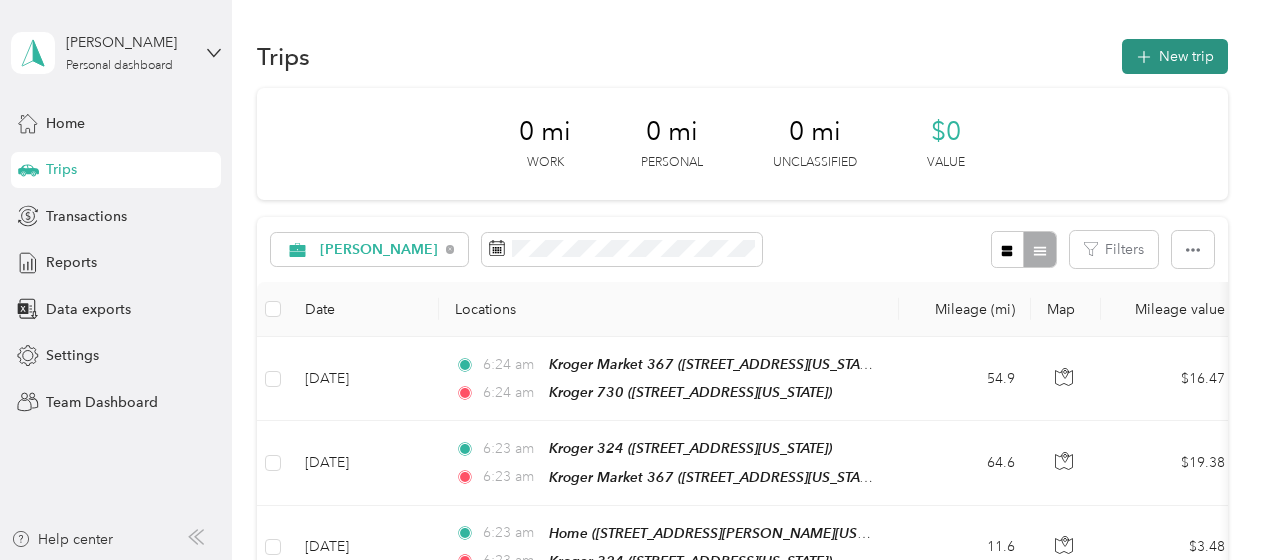 click on "New trip" at bounding box center (1175, 56) 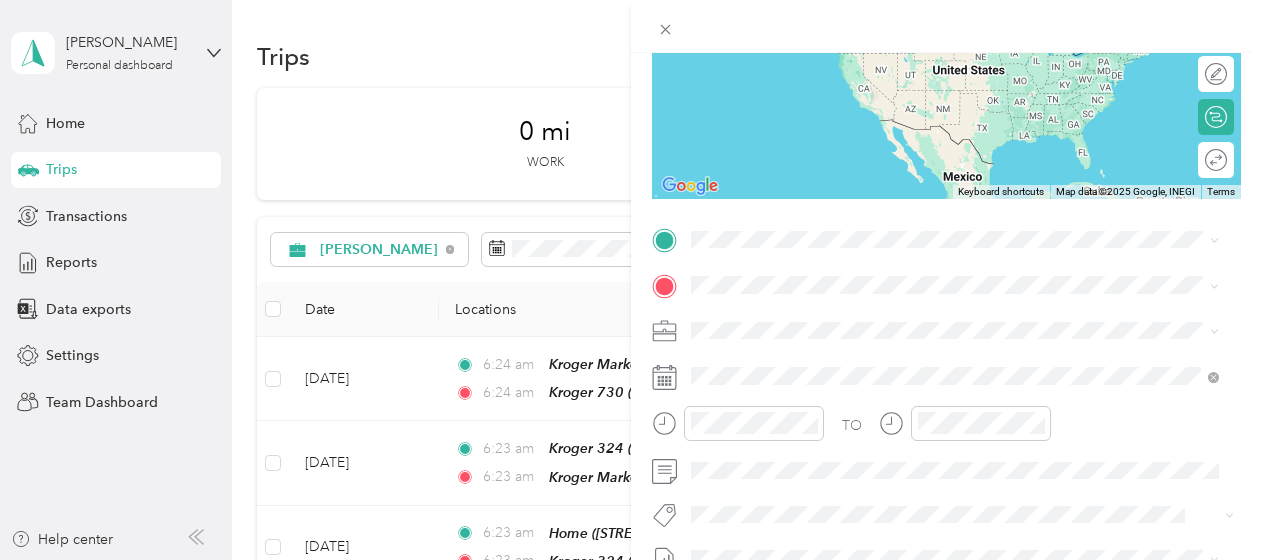 scroll, scrollTop: 258, scrollLeft: 0, axis: vertical 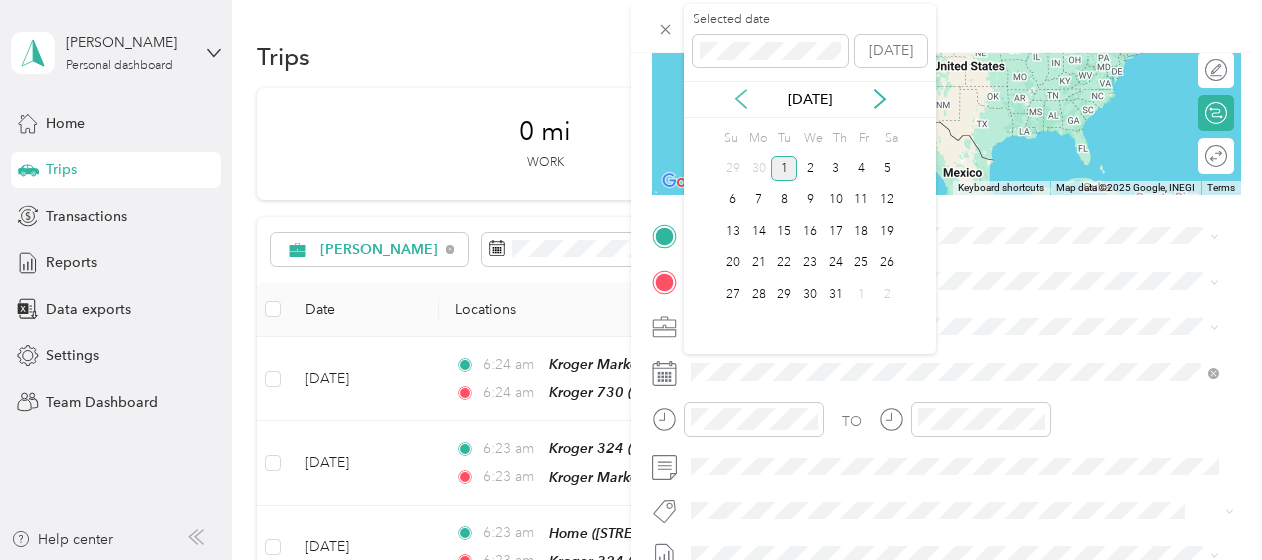 click 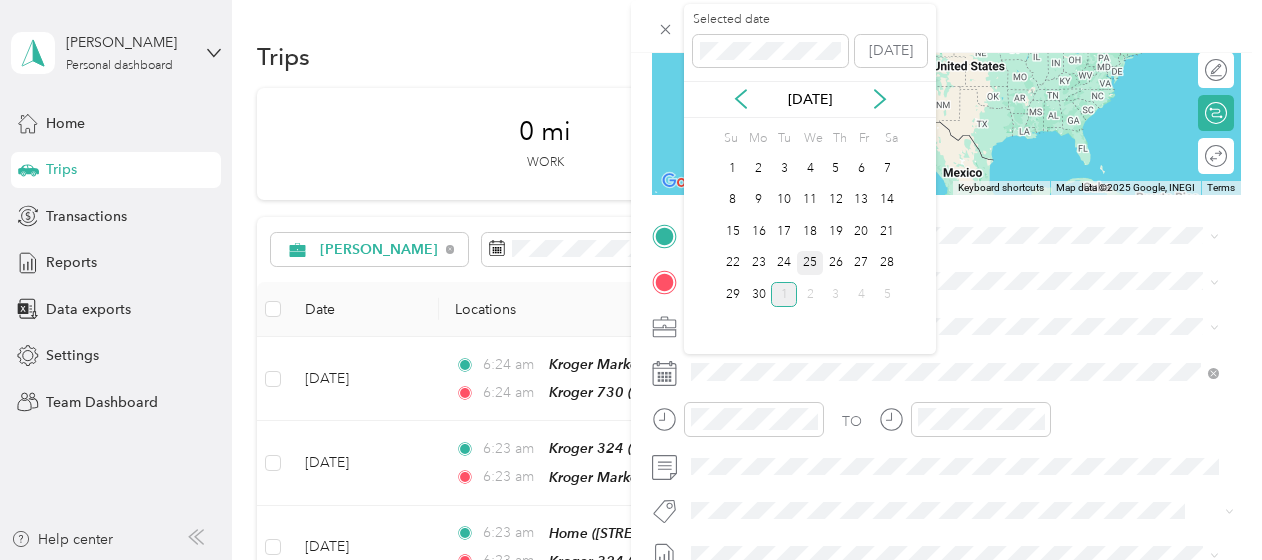 click on "25" at bounding box center (810, 263) 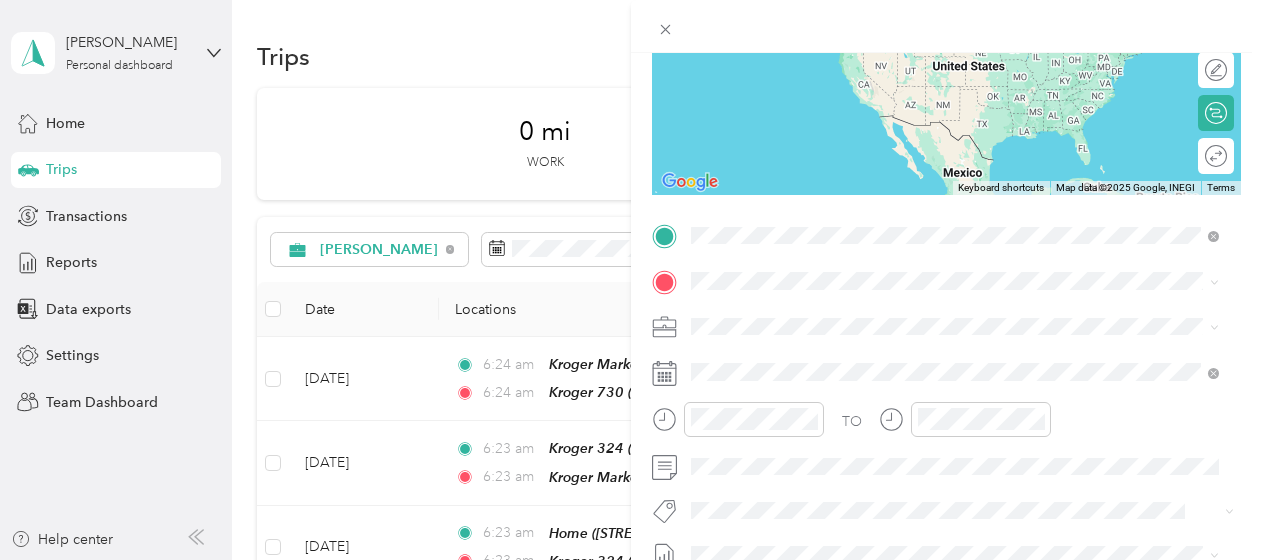 click on "Kroger [STREET_ADDRESS][US_STATE]" at bounding box center (829, 326) 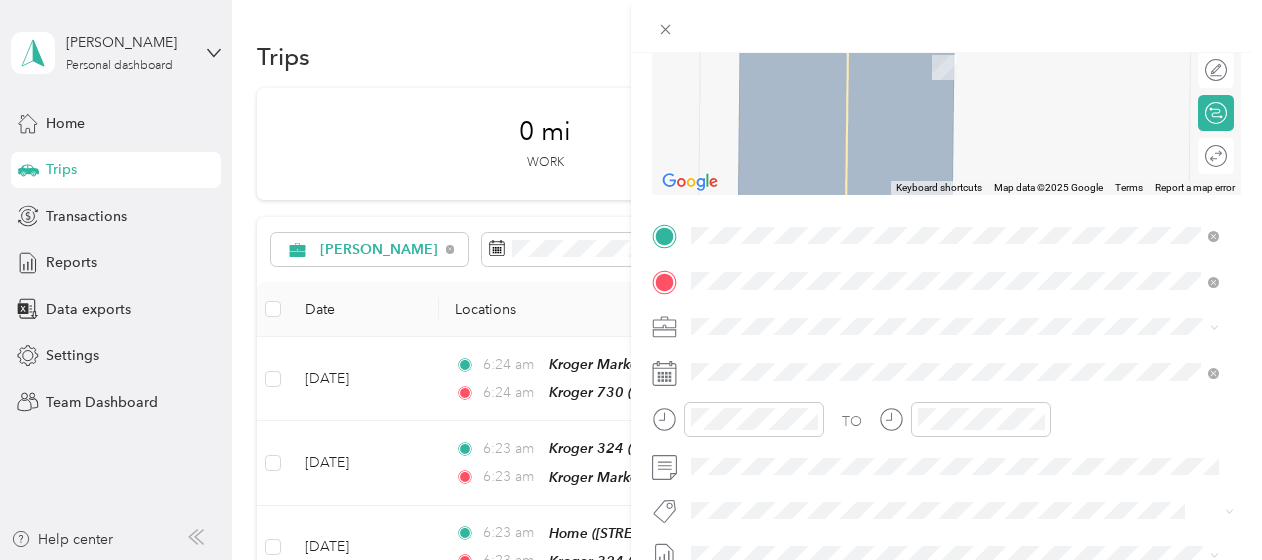 click on "Kroger [STREET_ADDRESS][US_STATE]" at bounding box center [829, 56] 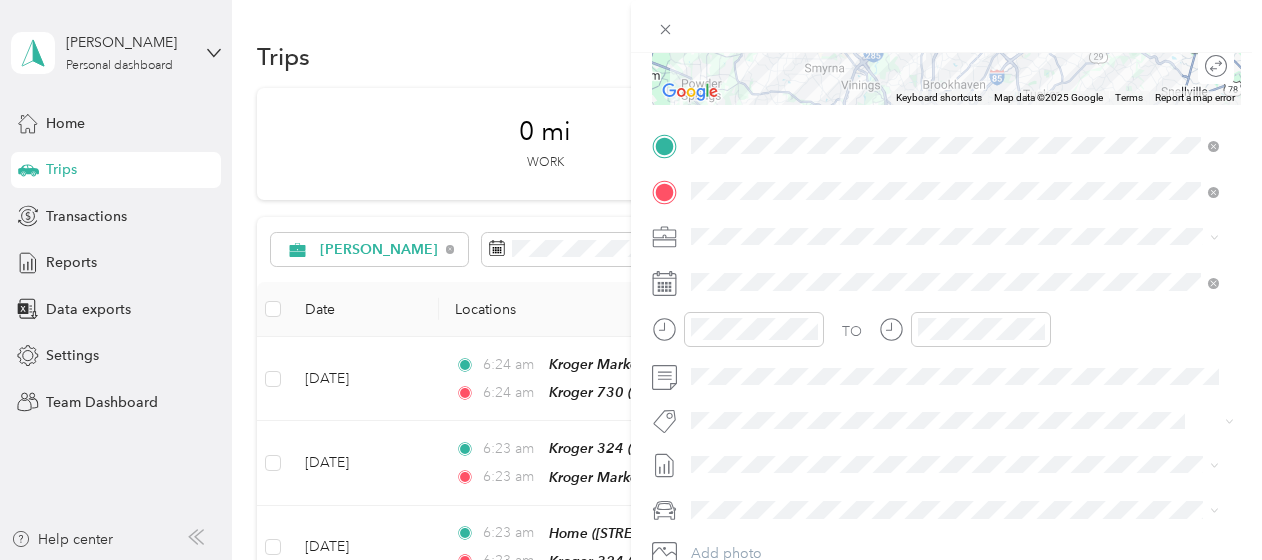 scroll, scrollTop: 0, scrollLeft: 0, axis: both 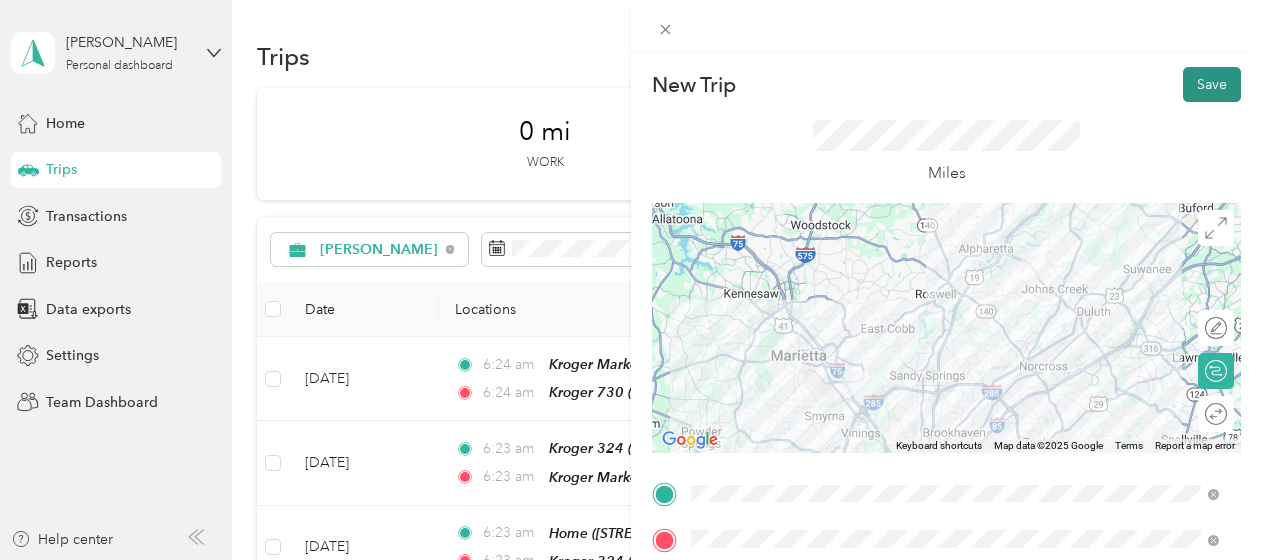 click on "Save" at bounding box center (1212, 84) 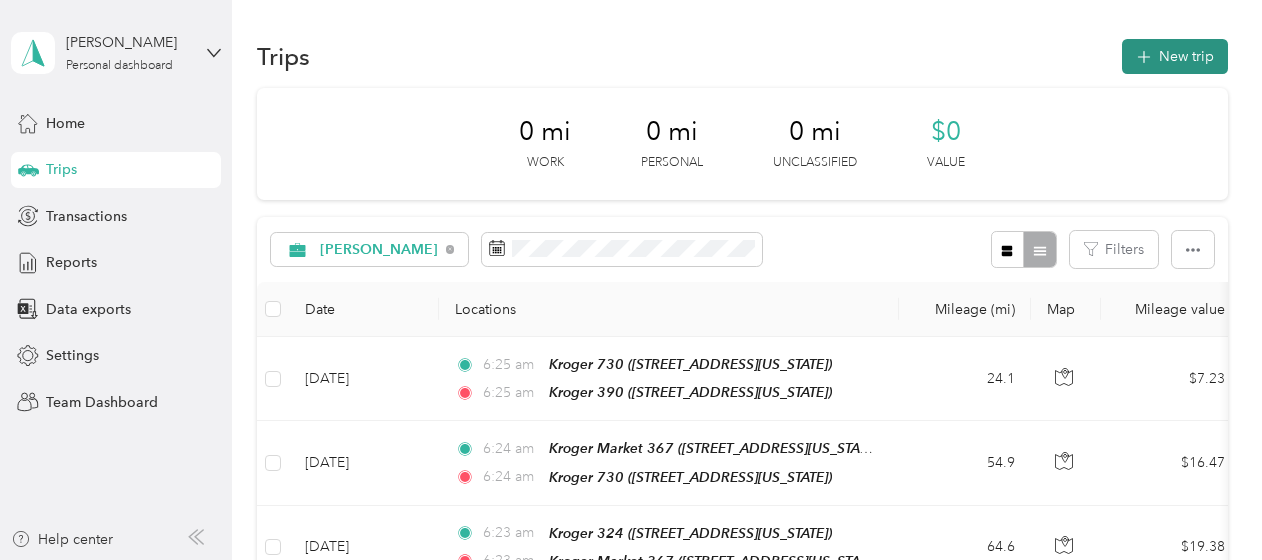 click on "New trip" at bounding box center [1175, 56] 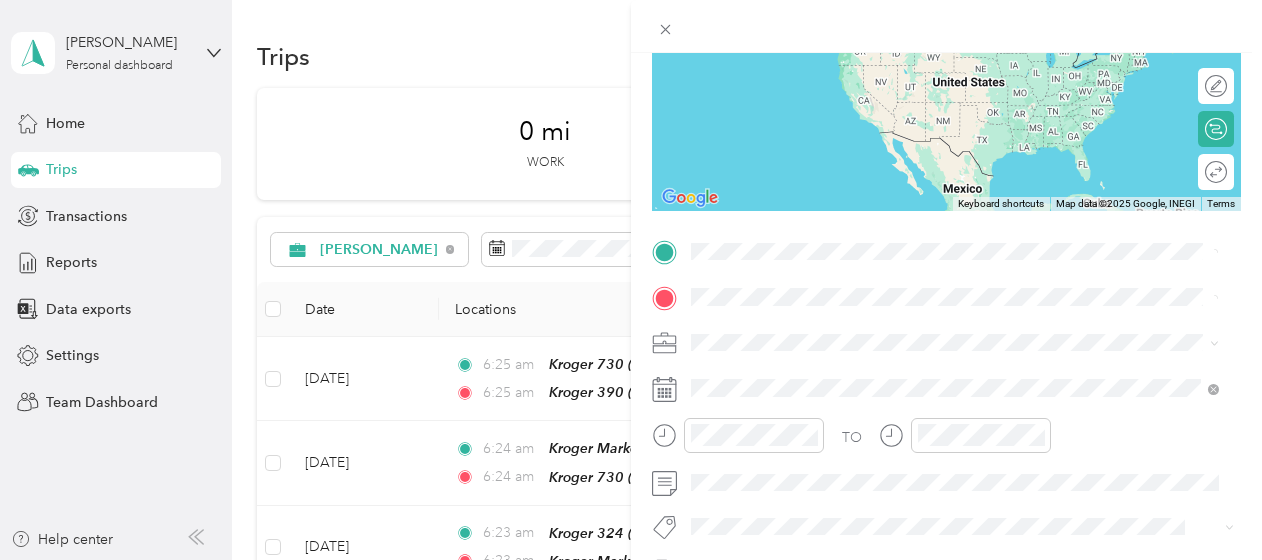 scroll, scrollTop: 261, scrollLeft: 0, axis: vertical 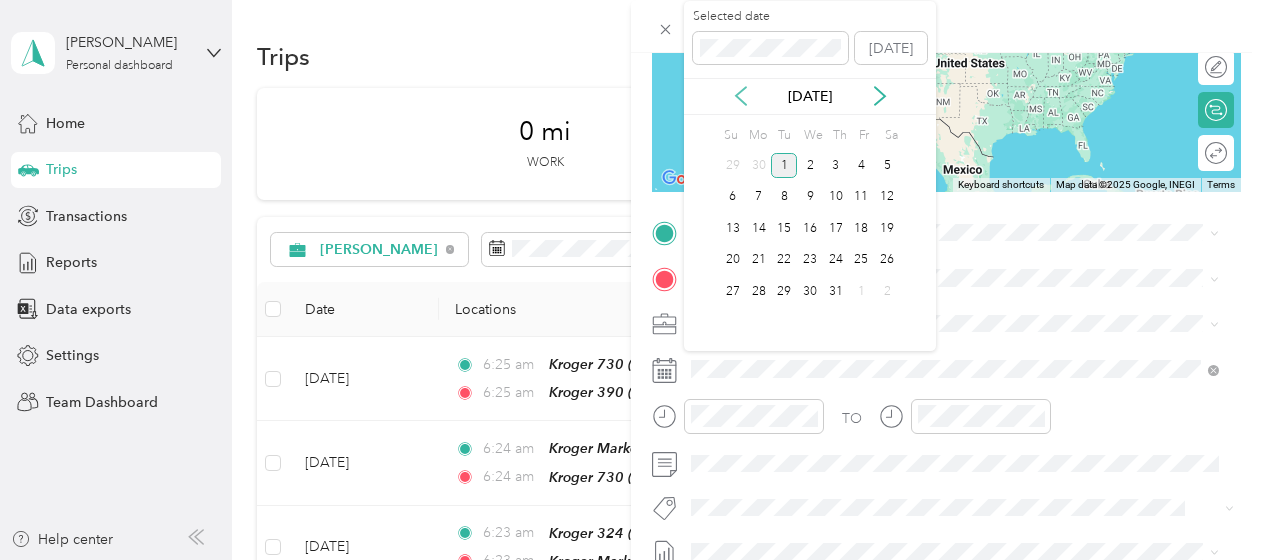 click 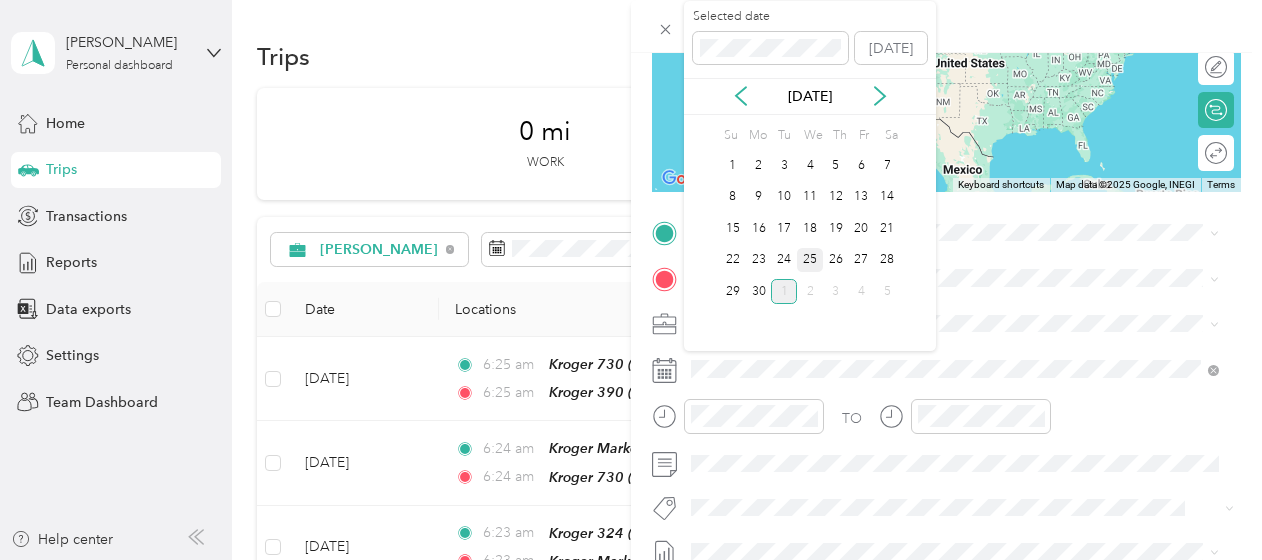 click on "25" at bounding box center [810, 260] 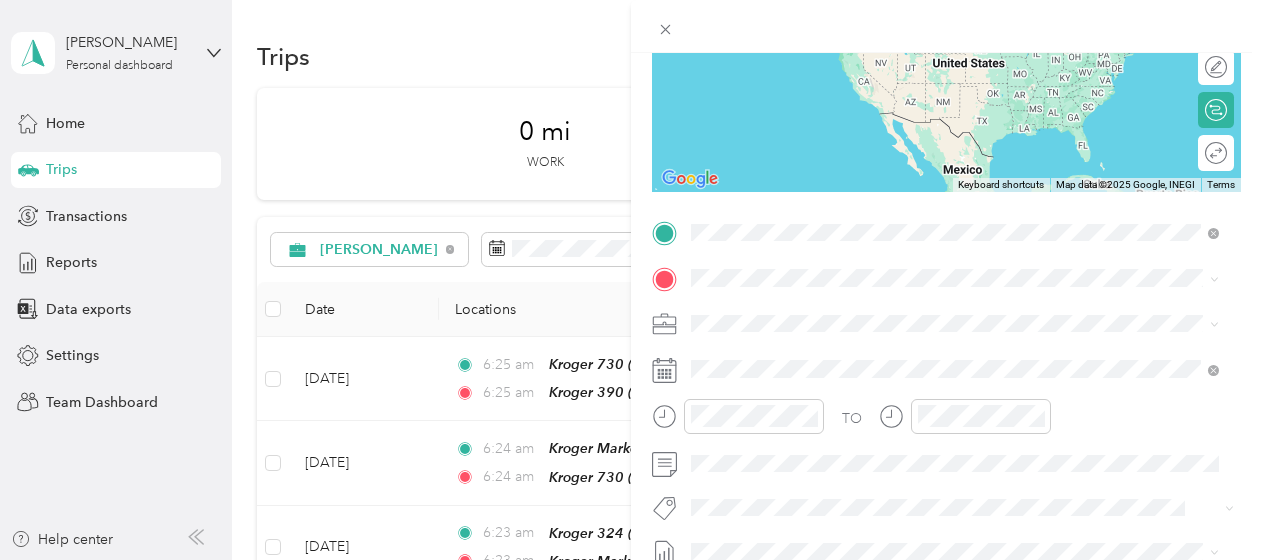 click on "Kroger [STREET_ADDRESS][US_STATE]" at bounding box center [829, 323] 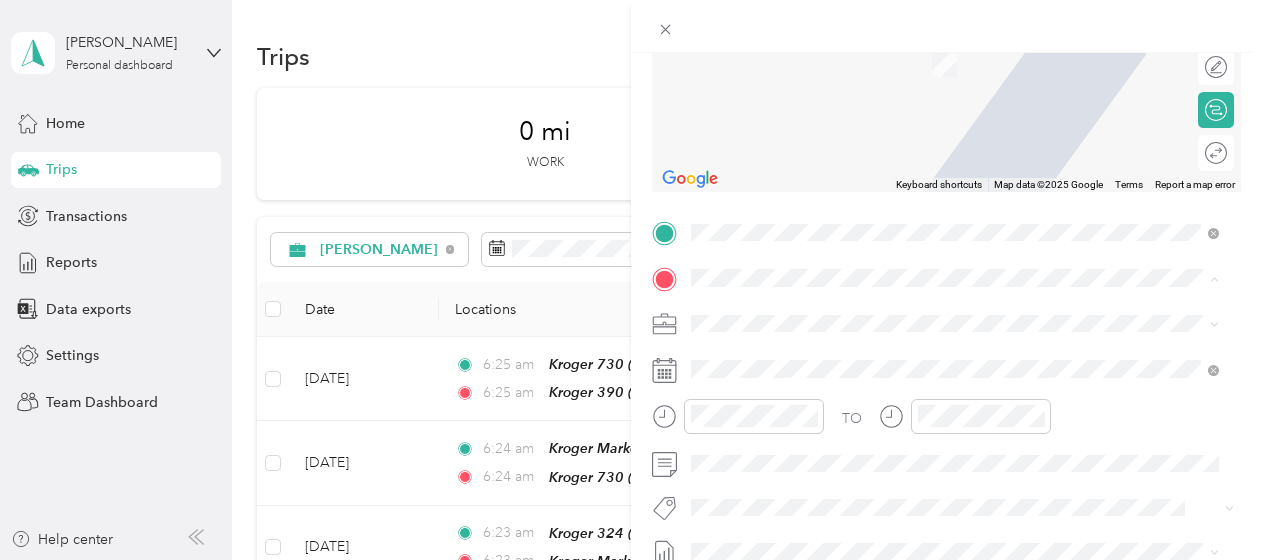 click on "[STREET_ADDRESS][PERSON_NAME][US_STATE]" at bounding box center [884, 379] 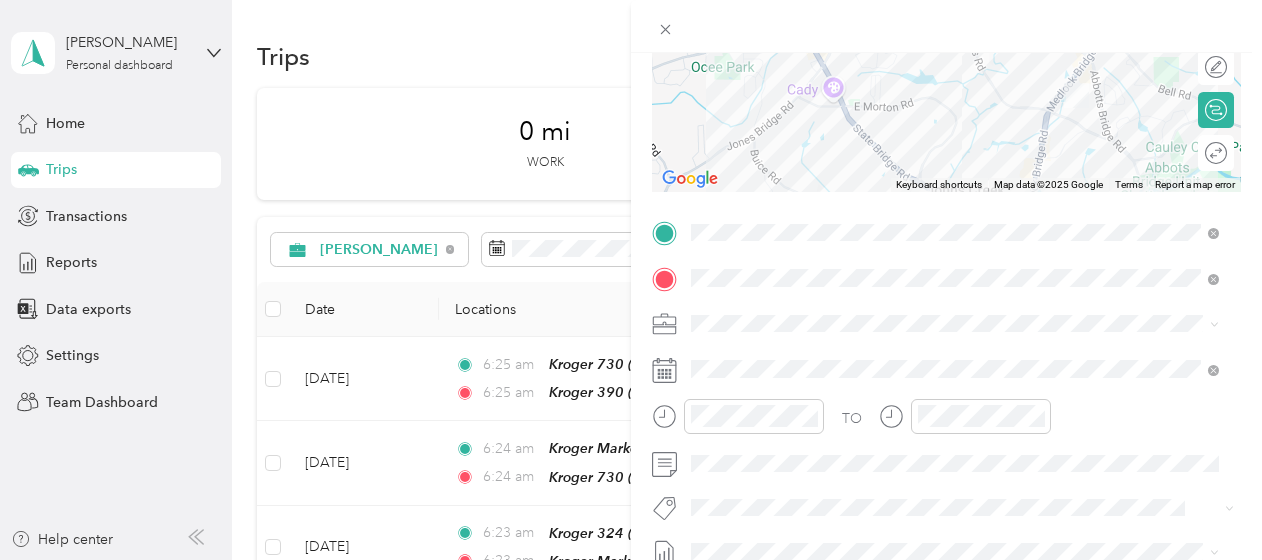 scroll, scrollTop: 0, scrollLeft: 0, axis: both 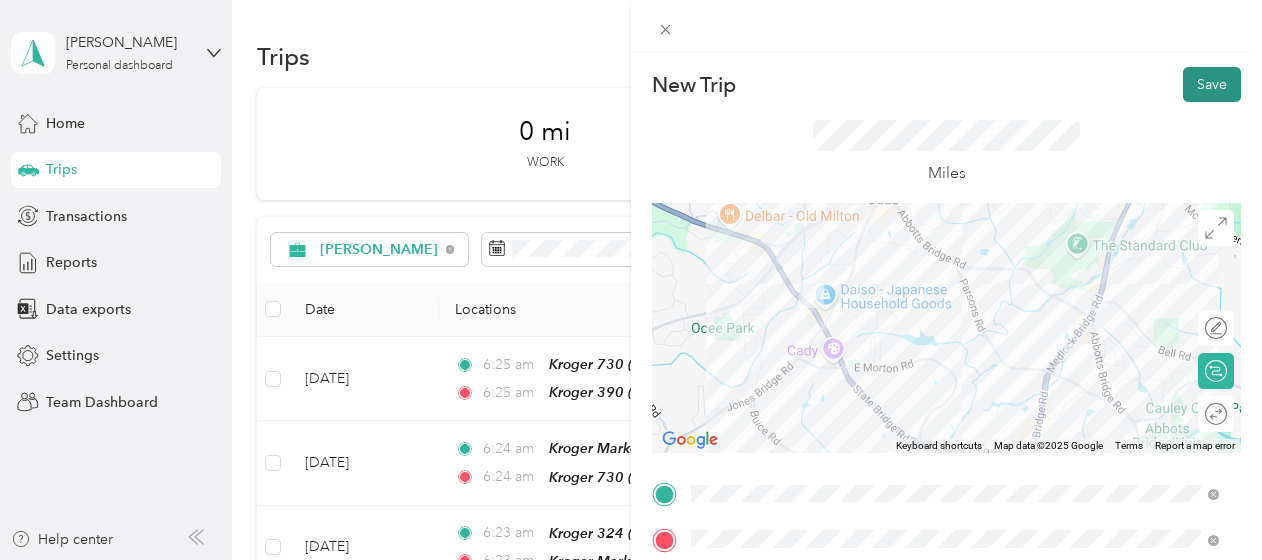 click on "Save" at bounding box center (1212, 84) 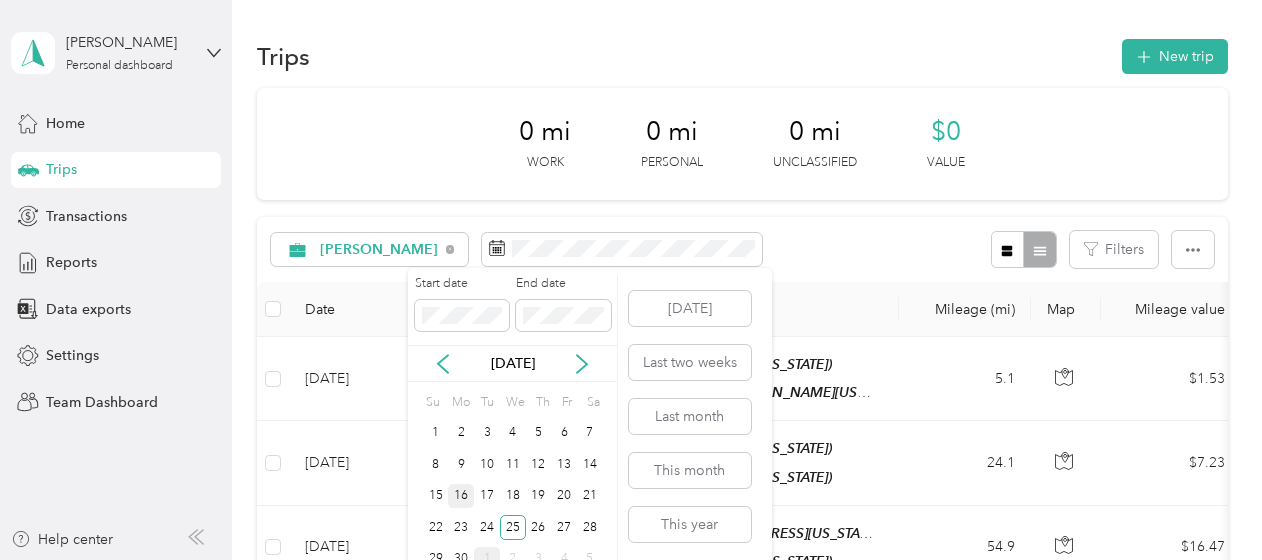 click on "16" at bounding box center (461, 496) 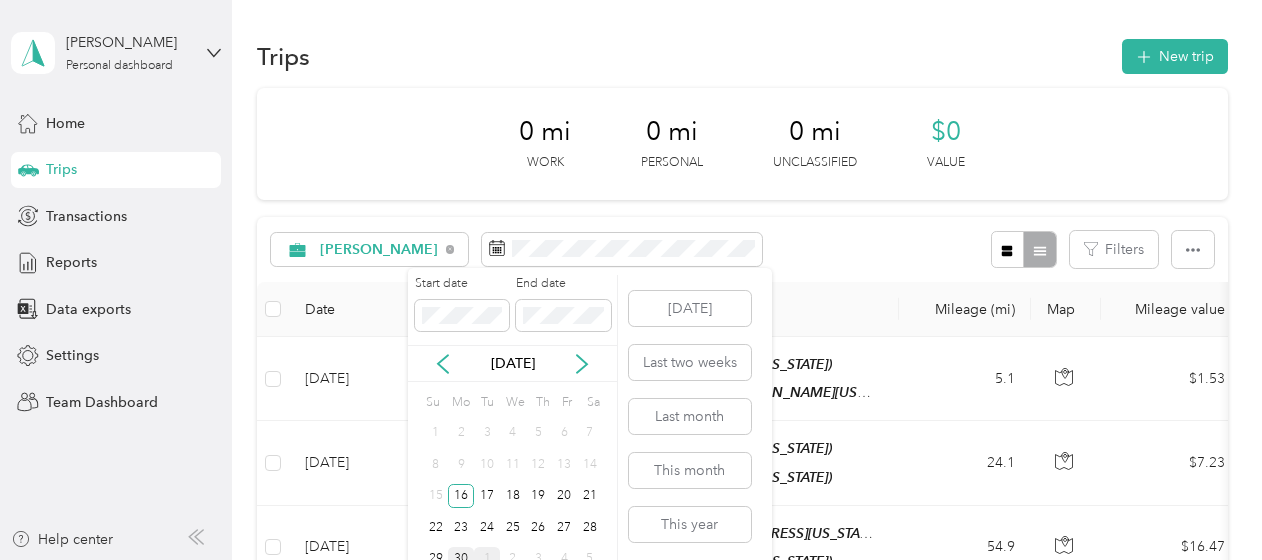 click on "30" at bounding box center (461, 559) 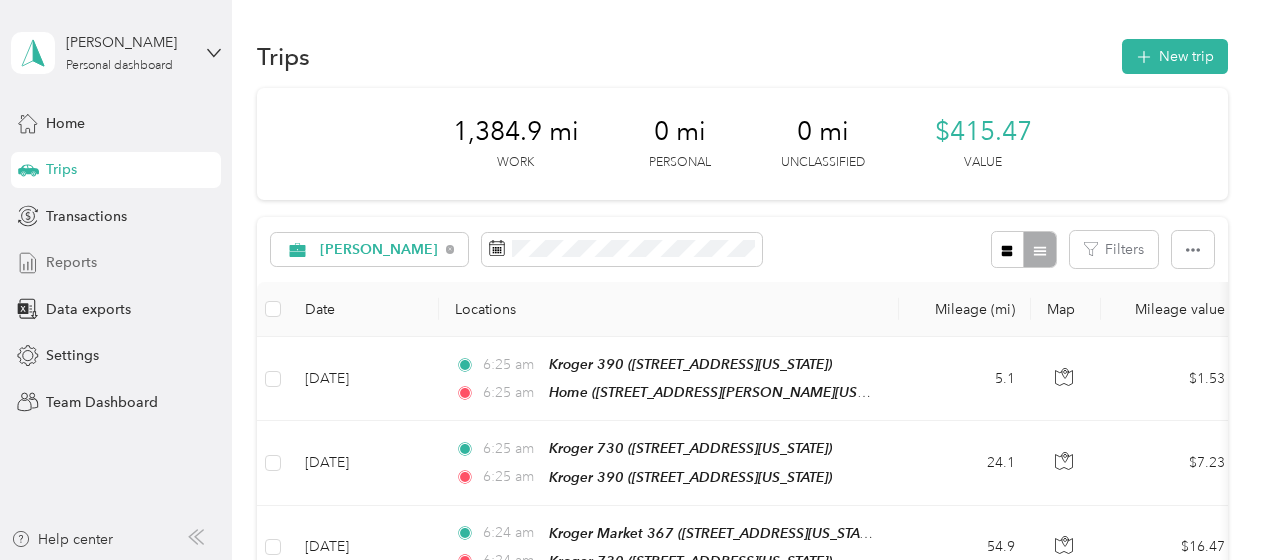 click on "Reports" at bounding box center (71, 262) 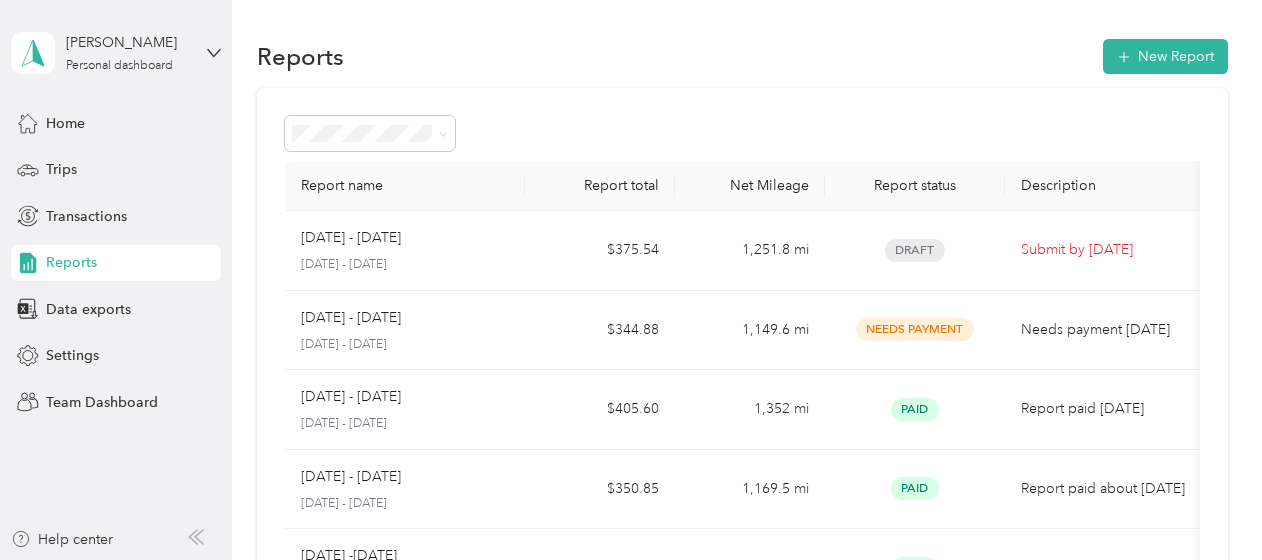 click on "Reports" at bounding box center (71, 262) 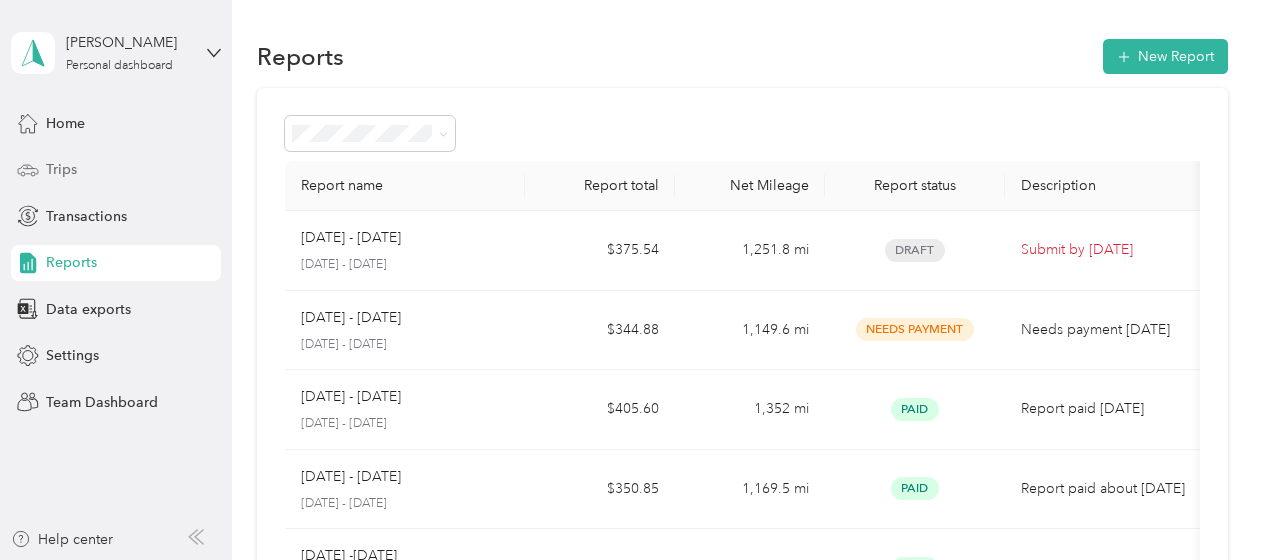 click on "Trips" at bounding box center [61, 169] 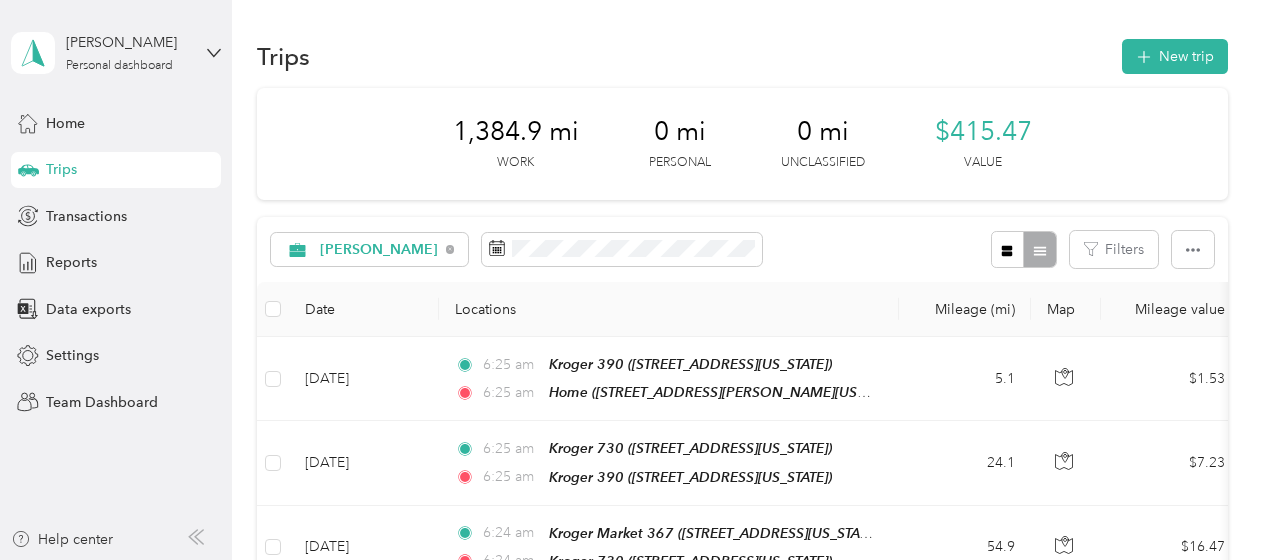 click on "Trips" at bounding box center [116, 170] 